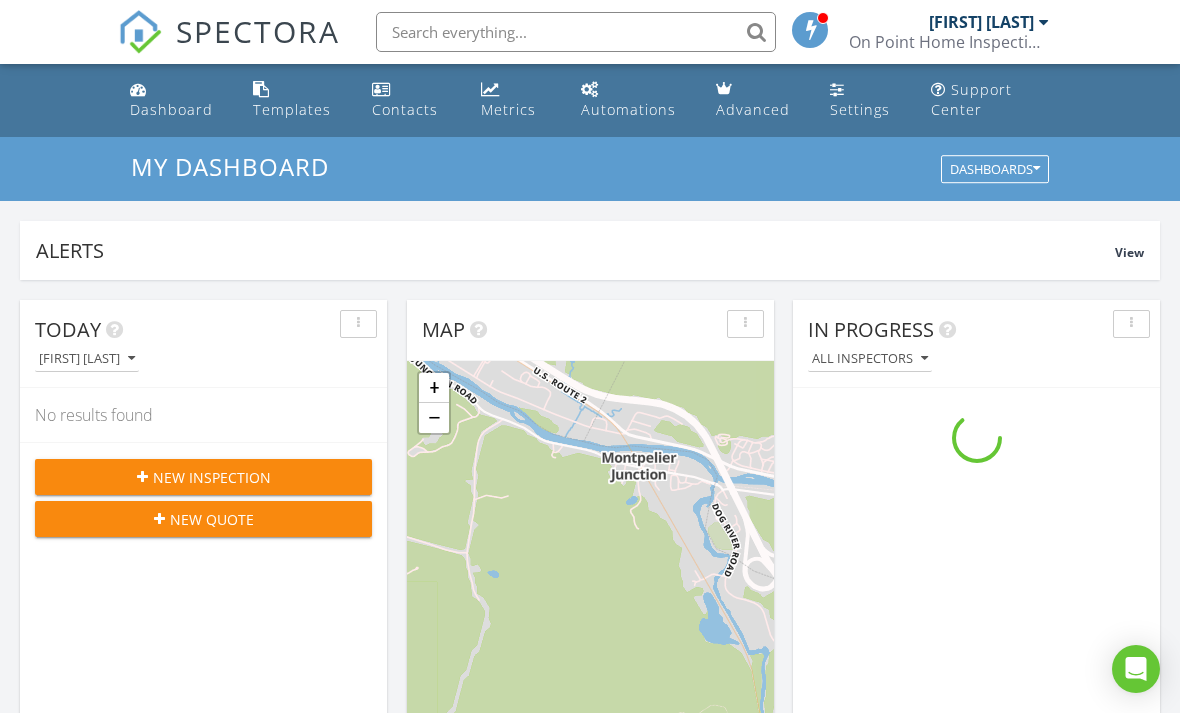 scroll, scrollTop: 0, scrollLeft: 0, axis: both 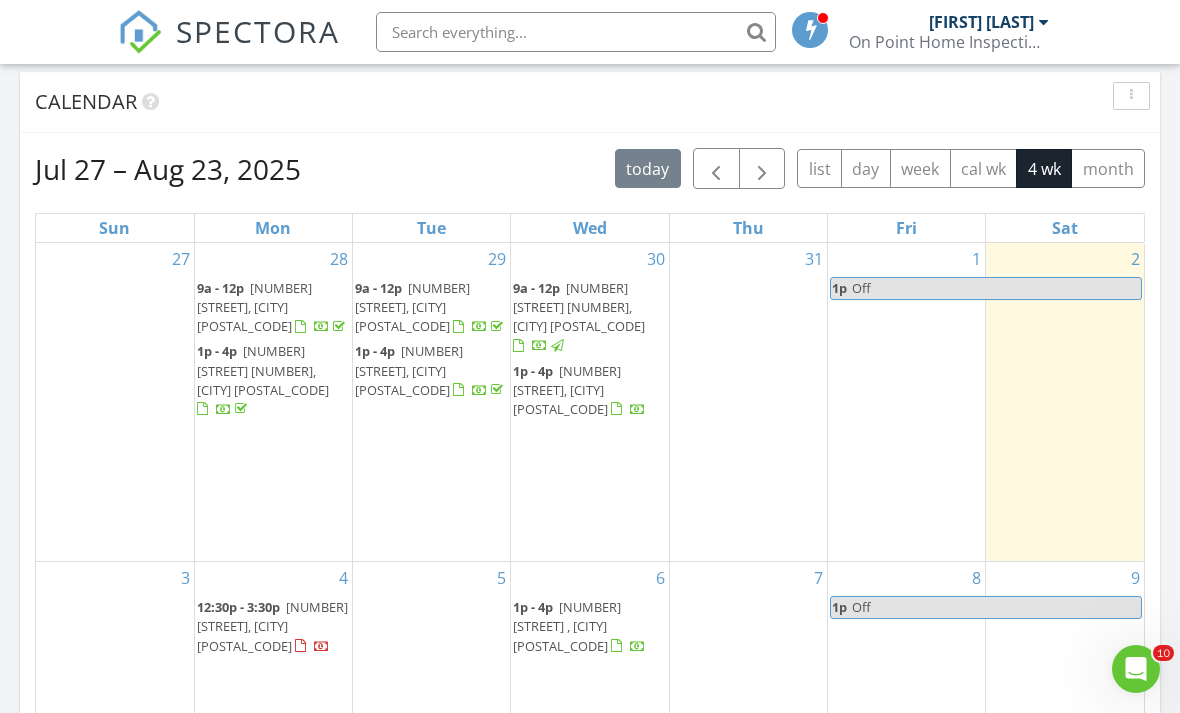 click at bounding box center (716, 169) 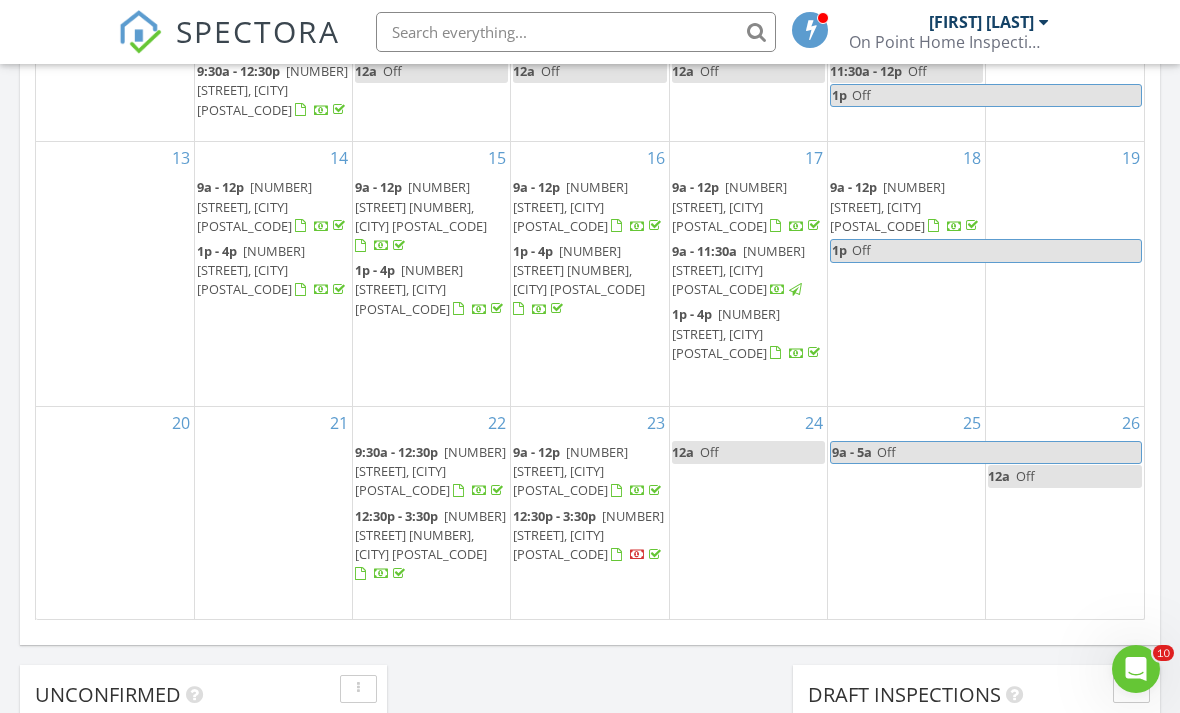 scroll, scrollTop: 1236, scrollLeft: 0, axis: vertical 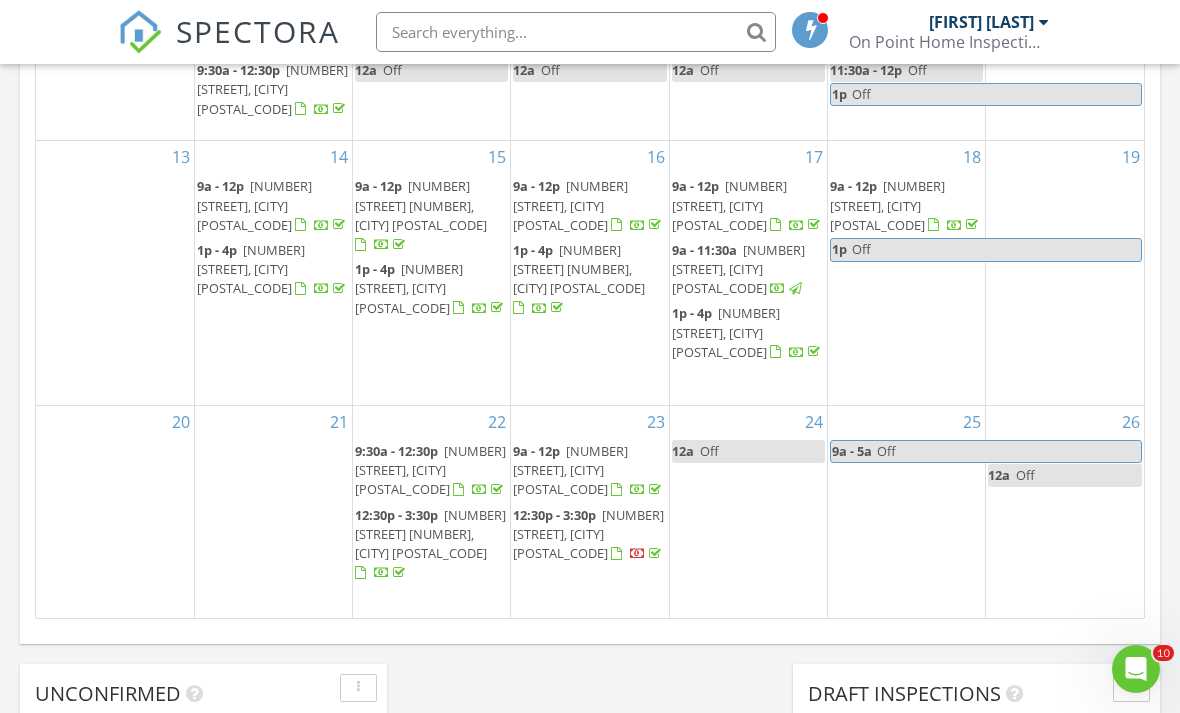 click on "24
12a
Off" at bounding box center (748, 512) 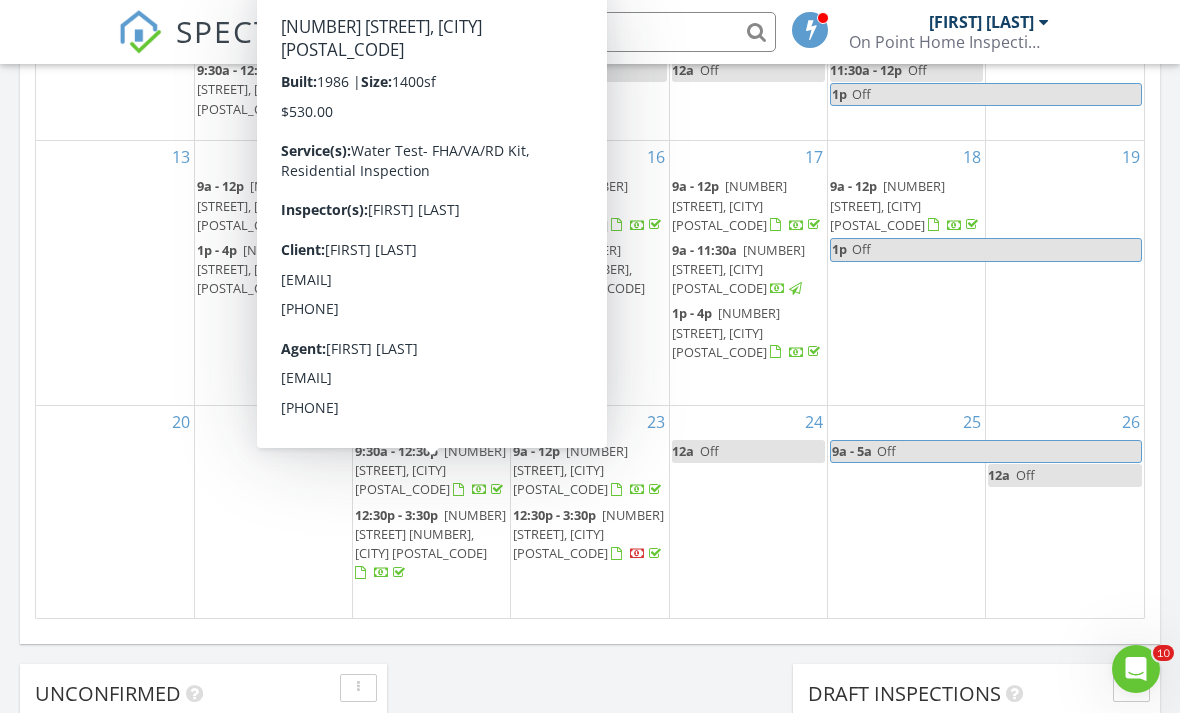click on "215 Westford-Milton Rd, Westford 05494" at bounding box center [430, 470] 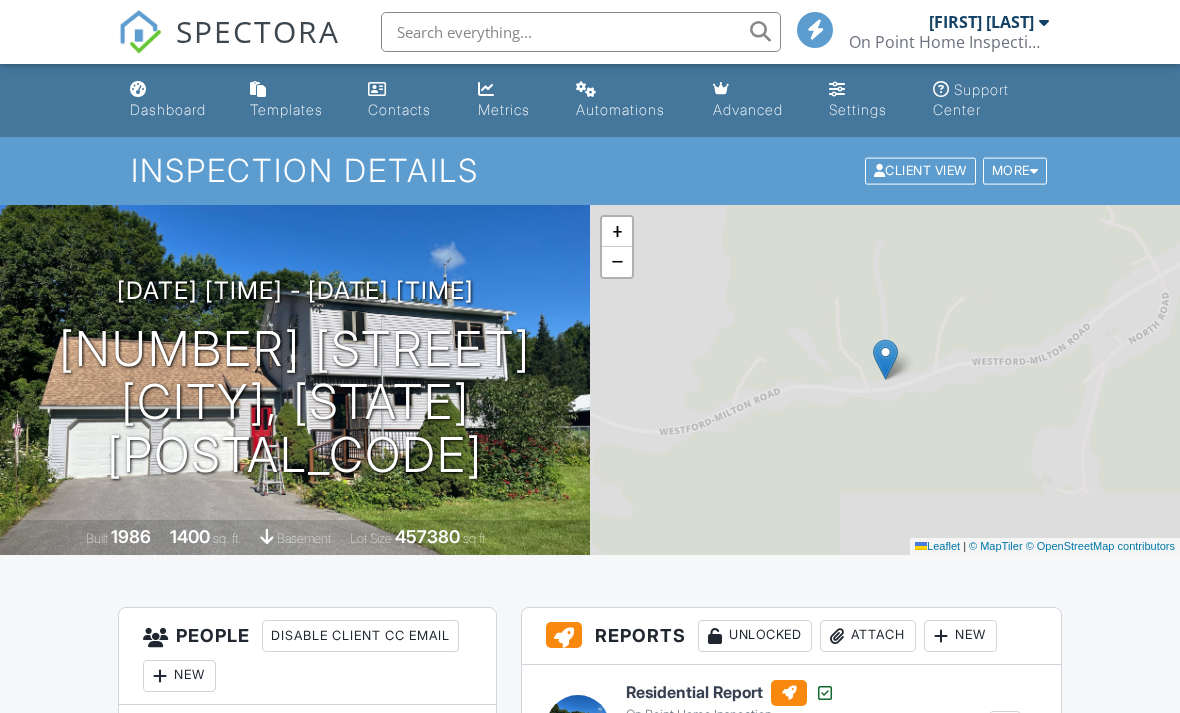 scroll, scrollTop: 0, scrollLeft: 0, axis: both 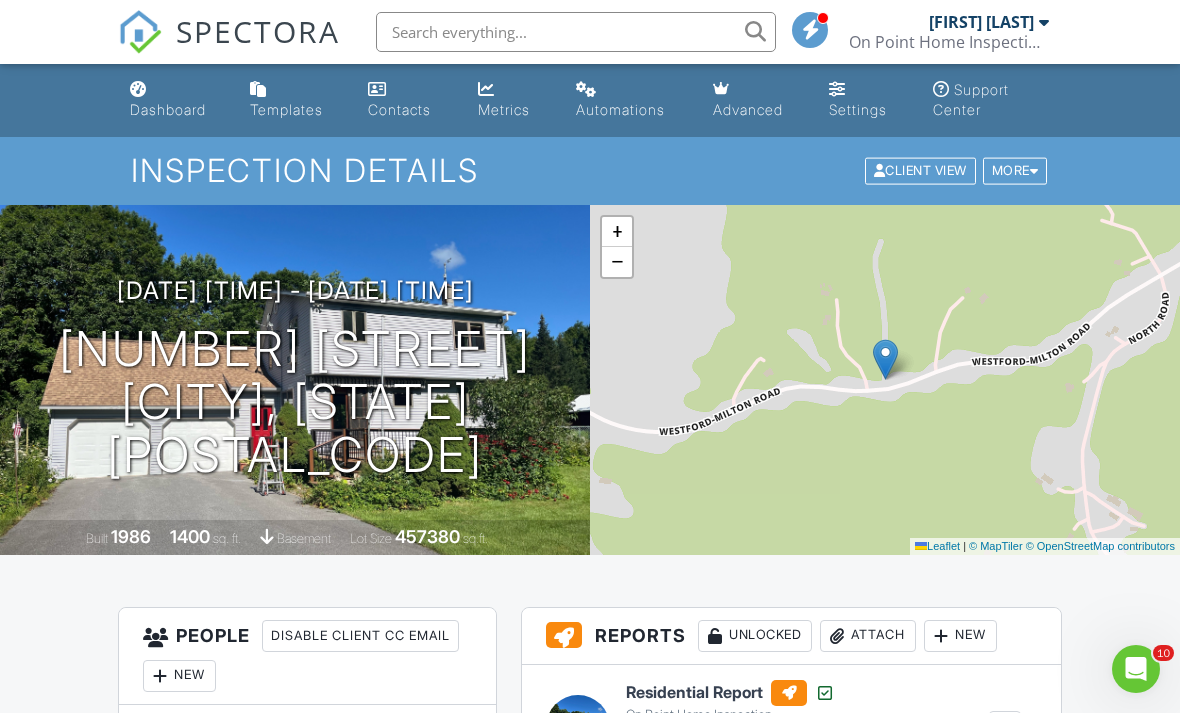 click on "[NUMBER] [STREET]
[CITY], [STATE] [POSTAL_CODE]" at bounding box center (295, 402) 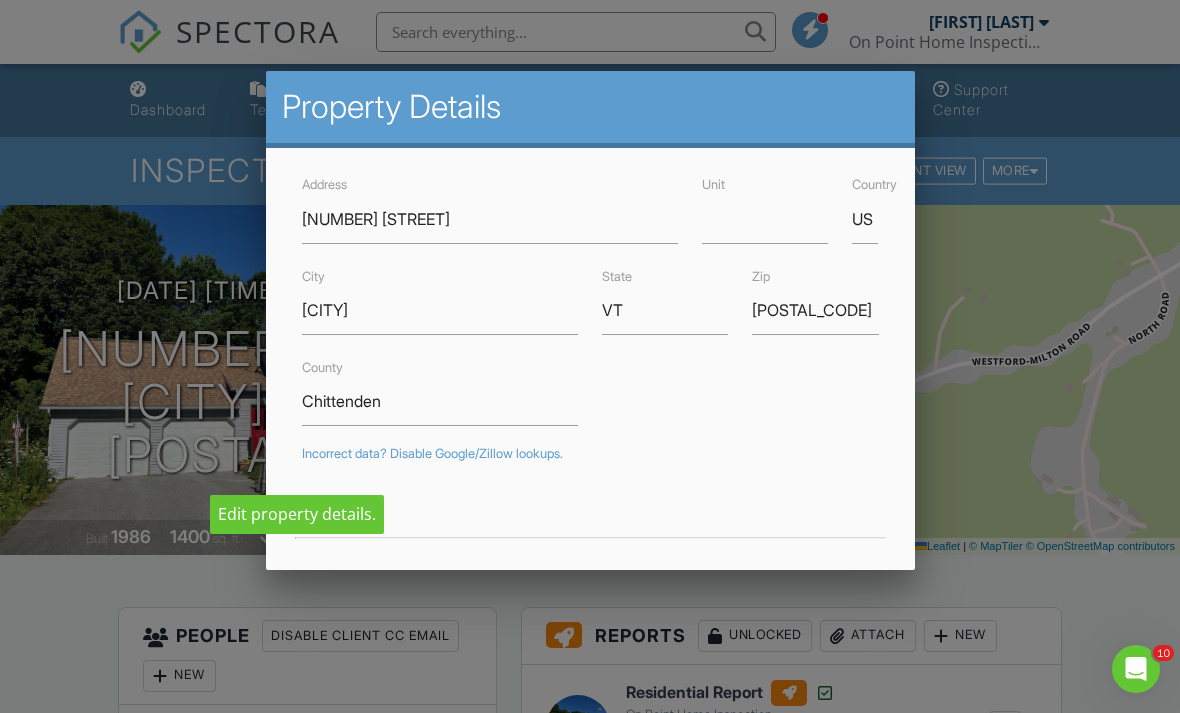 click at bounding box center (590, 345) 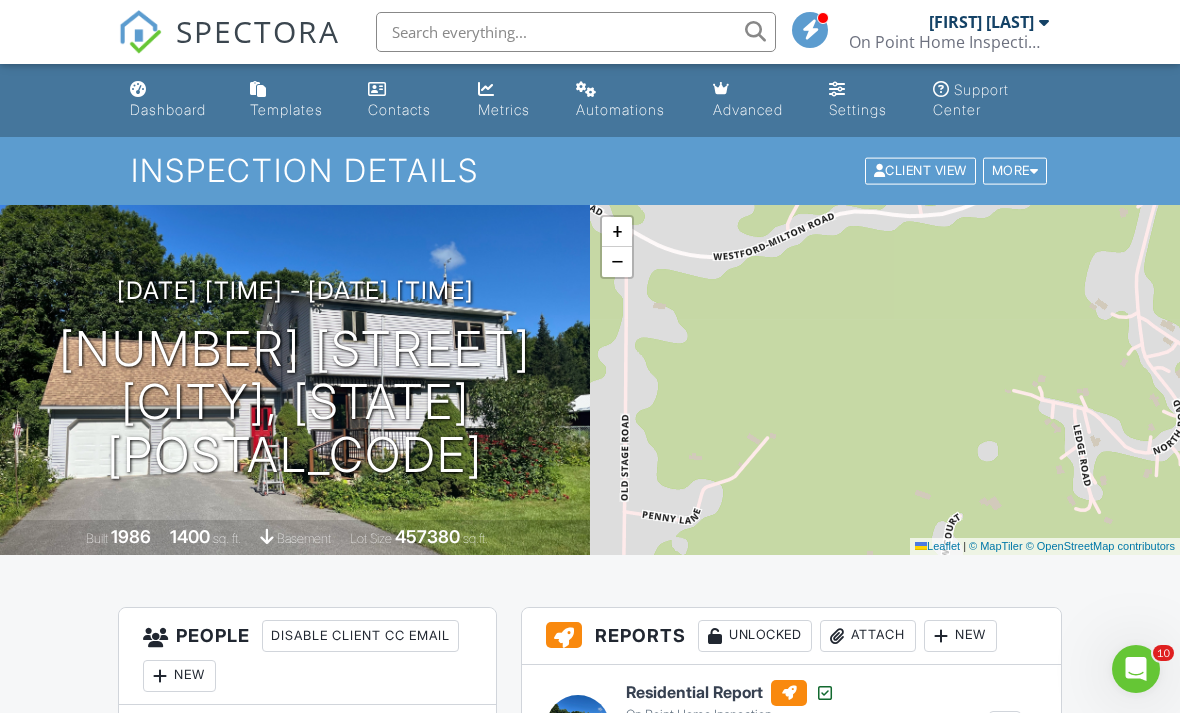 click on "+ −  Leaflet   |   © MapTiler   © OpenStreetMap contributors" at bounding box center [885, 380] 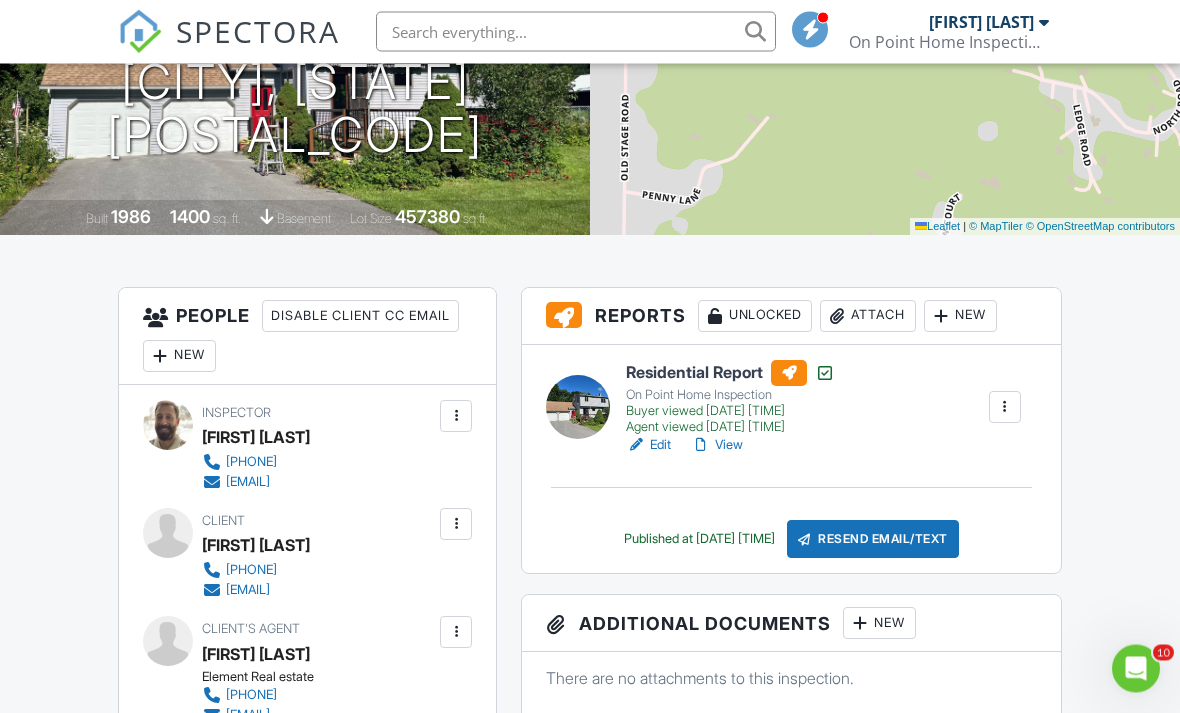 scroll, scrollTop: 333, scrollLeft: 0, axis: vertical 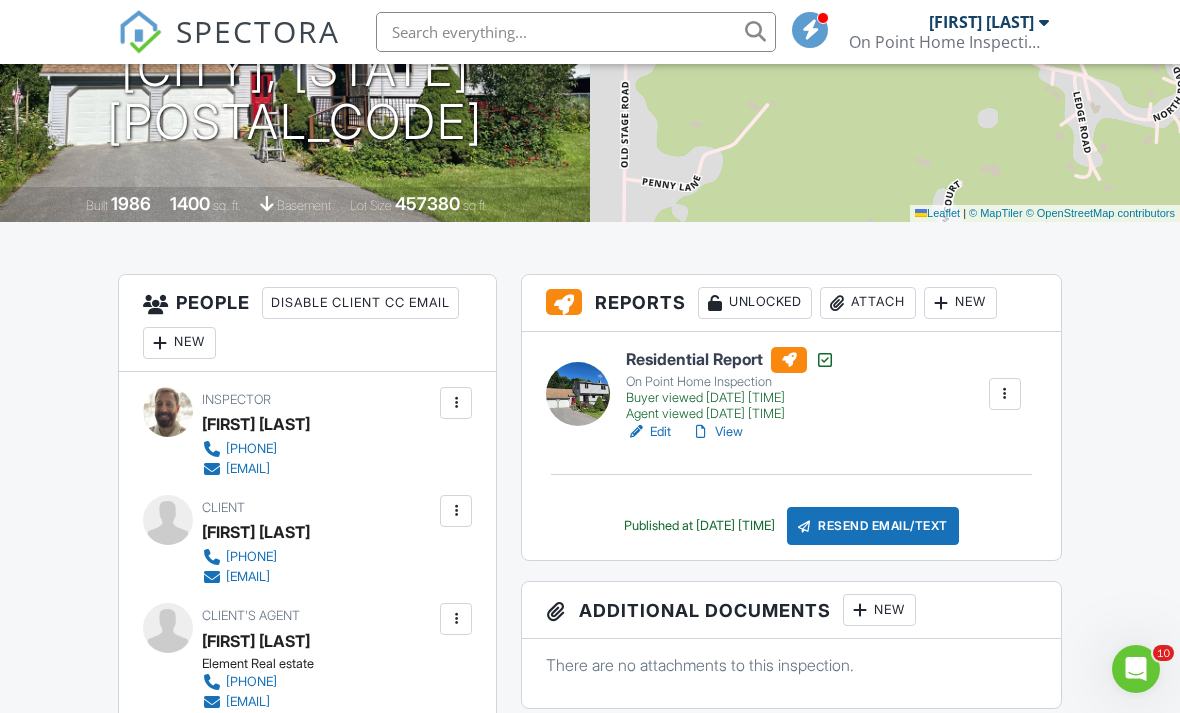 click on "Attach" at bounding box center [868, 303] 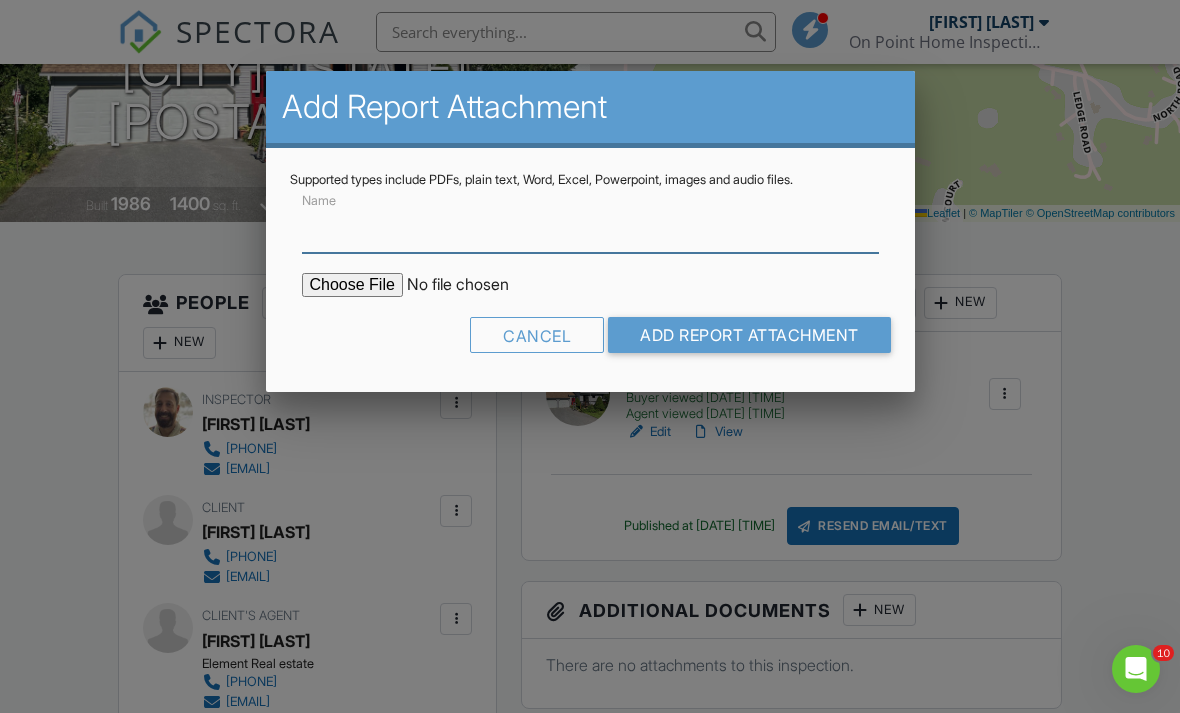 click on "Name" at bounding box center [590, 228] 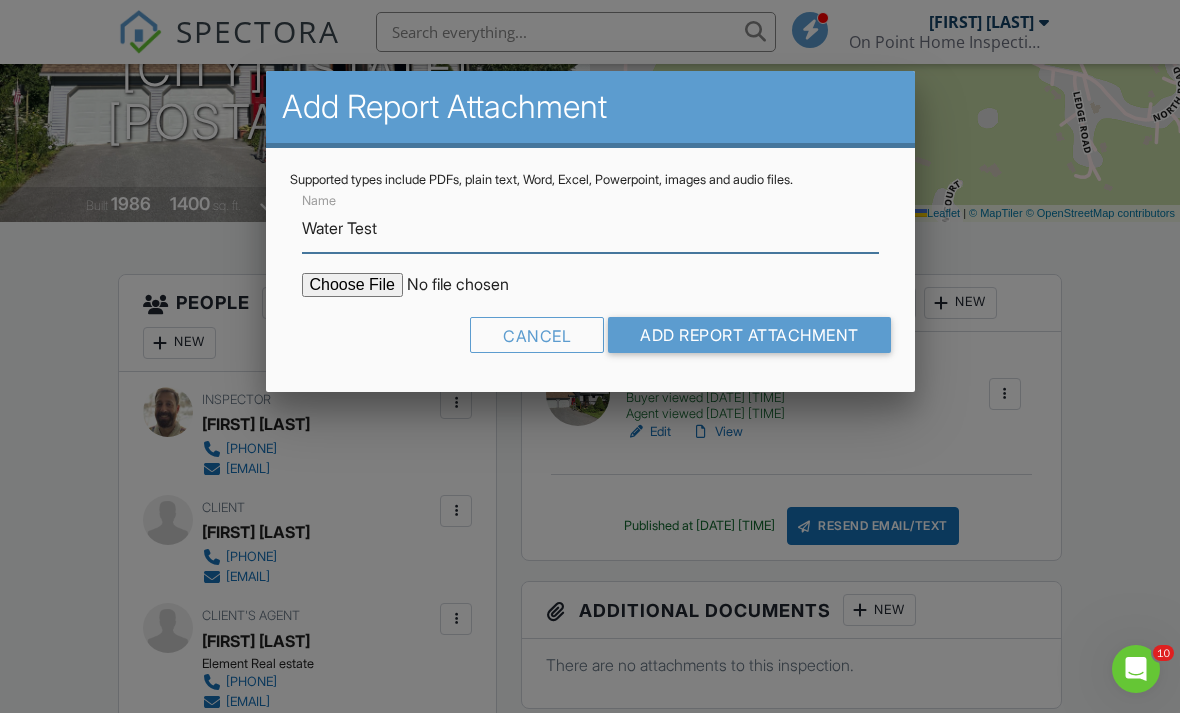 type on "Water Test" 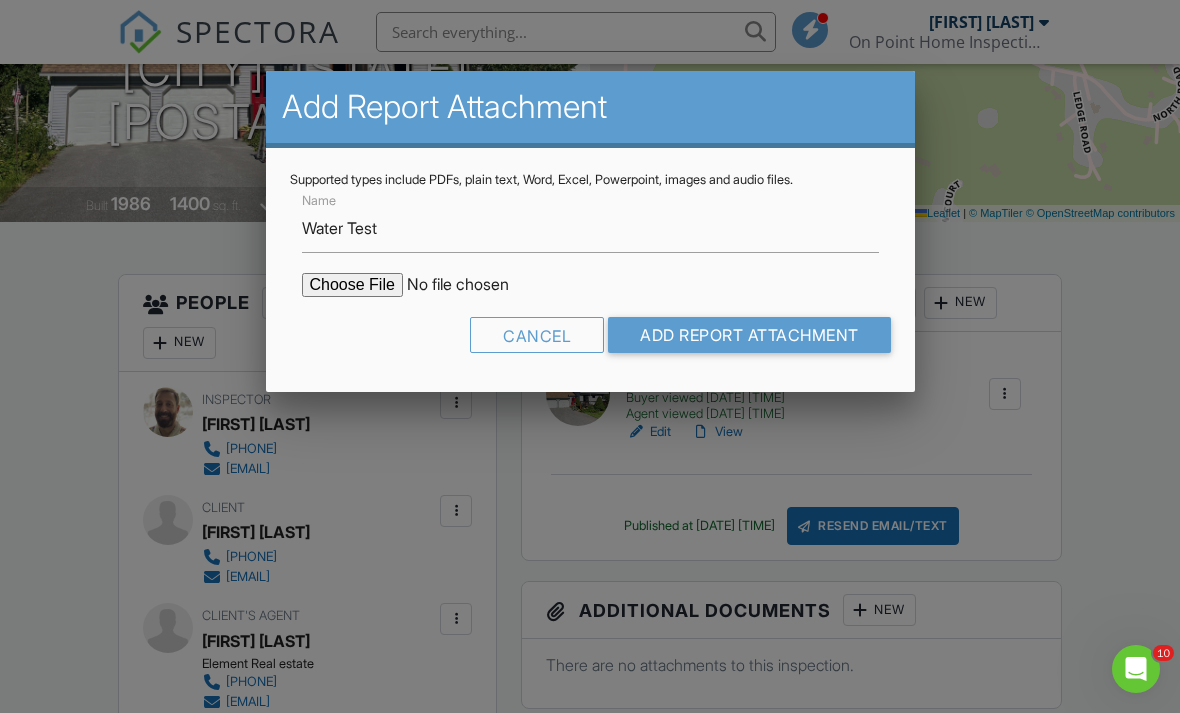 click at bounding box center (472, 285) 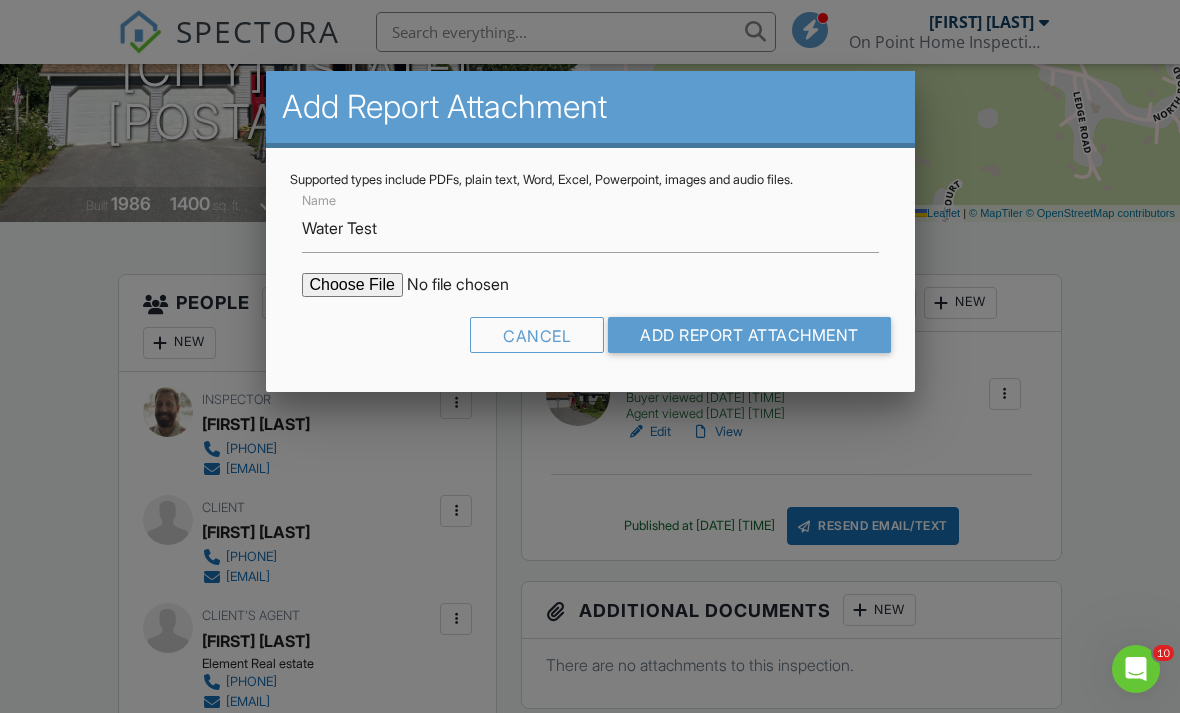 click on "Add Report Attachment" at bounding box center (749, 335) 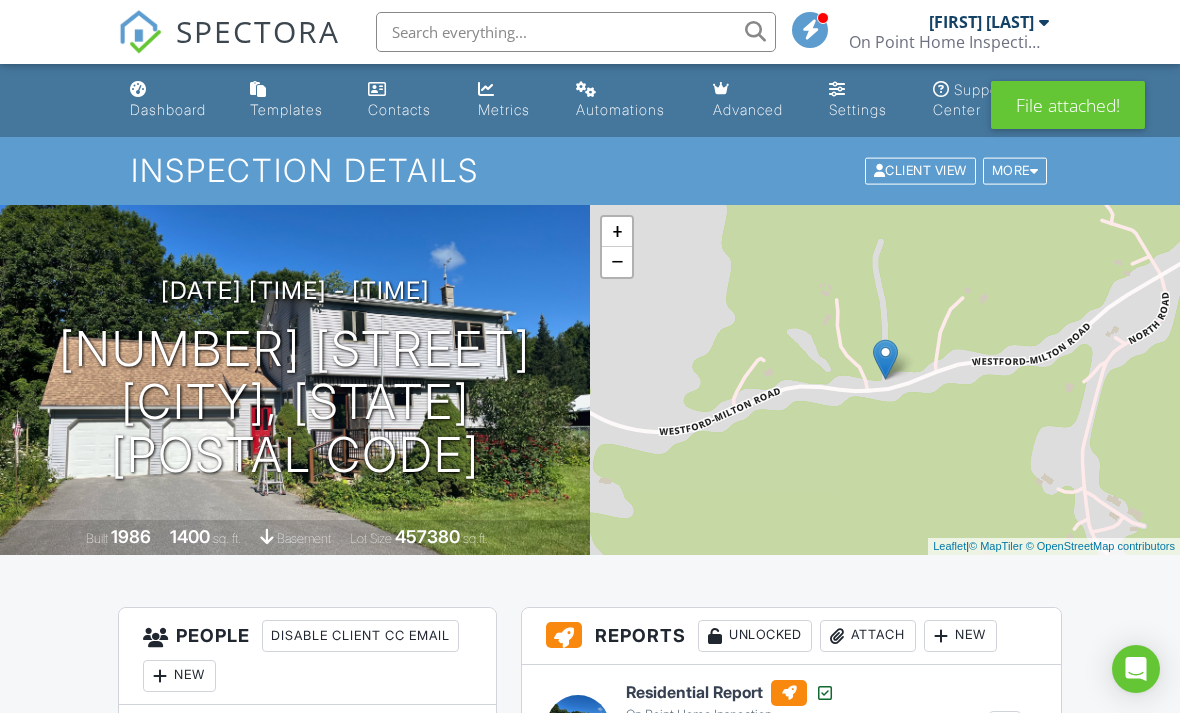 scroll, scrollTop: 0, scrollLeft: 0, axis: both 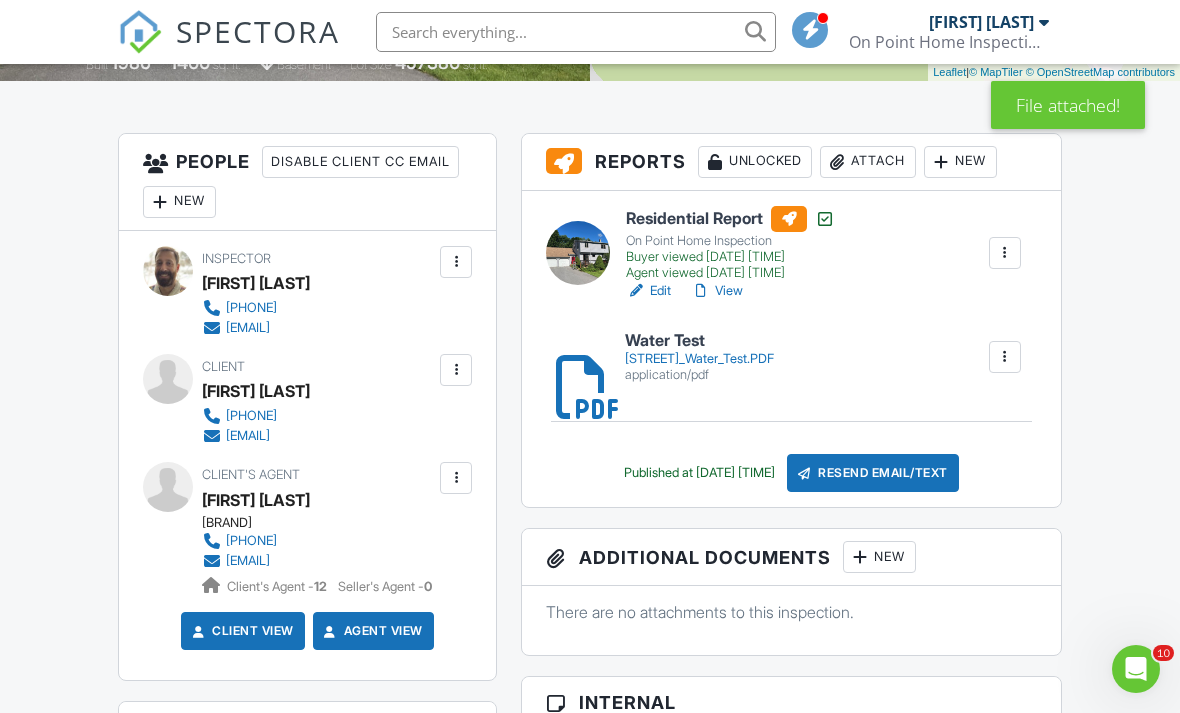 click on "Resend Email/Text" at bounding box center (873, 473) 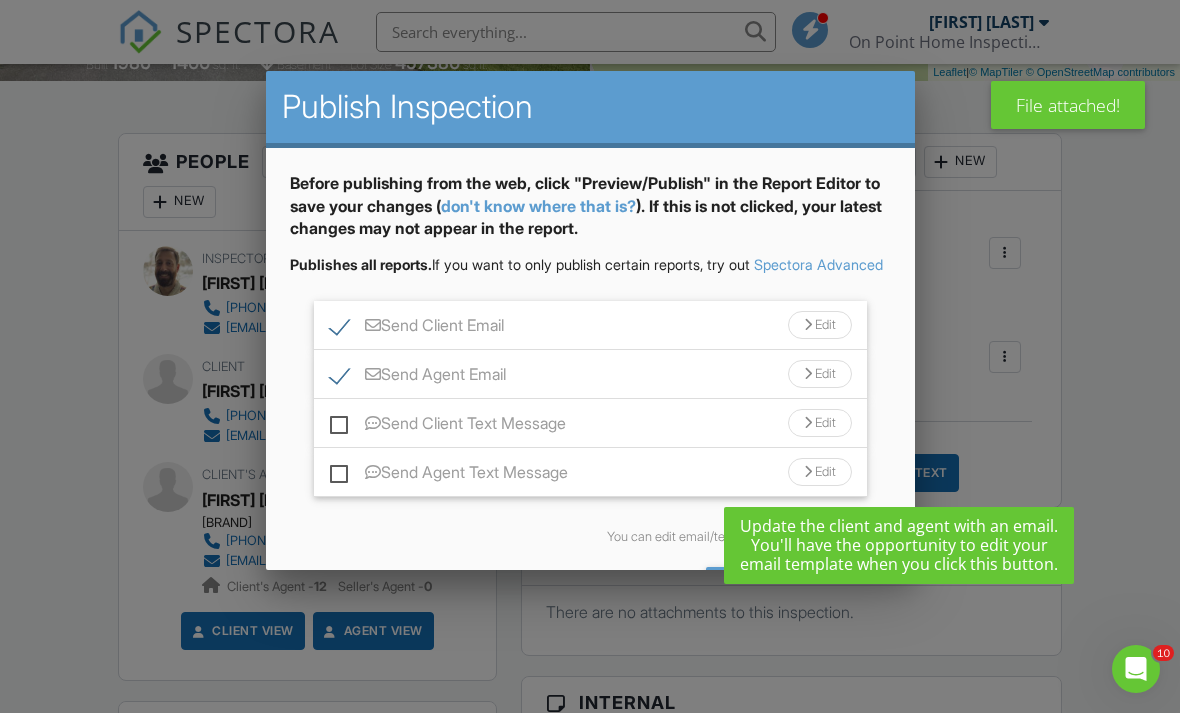 click on "Send All" at bounding box center [786, 585] 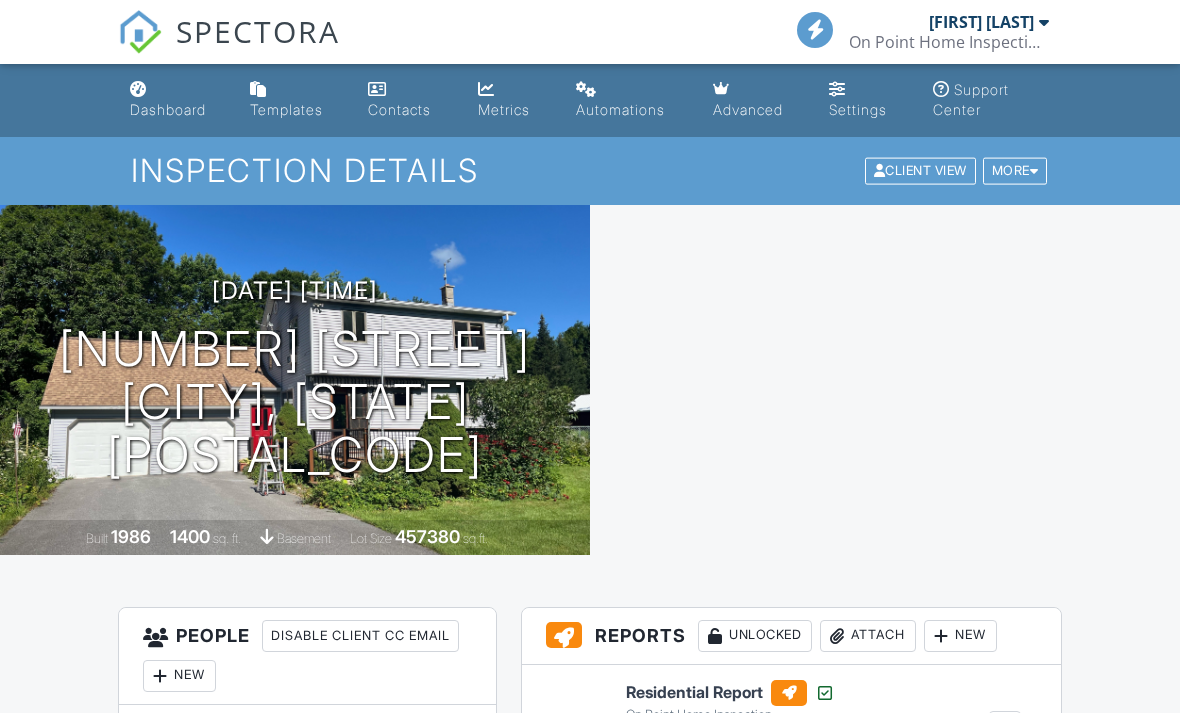 scroll, scrollTop: 0, scrollLeft: 0, axis: both 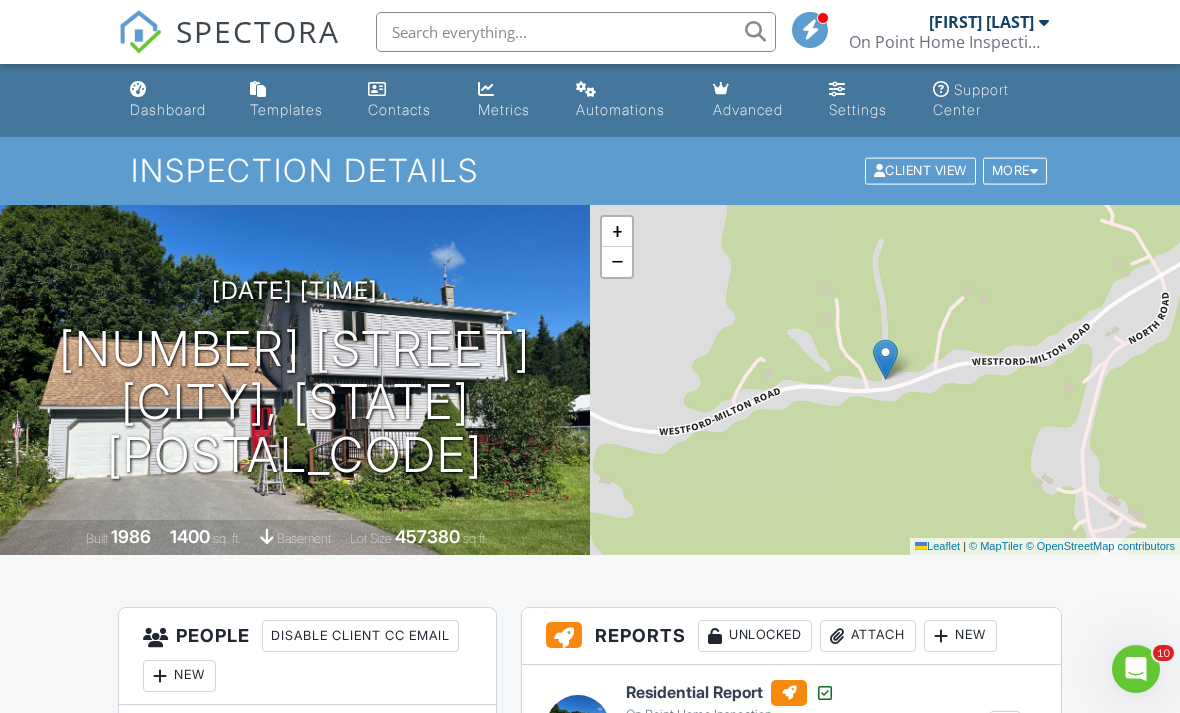 click on "Dashboard" at bounding box center (174, 100) 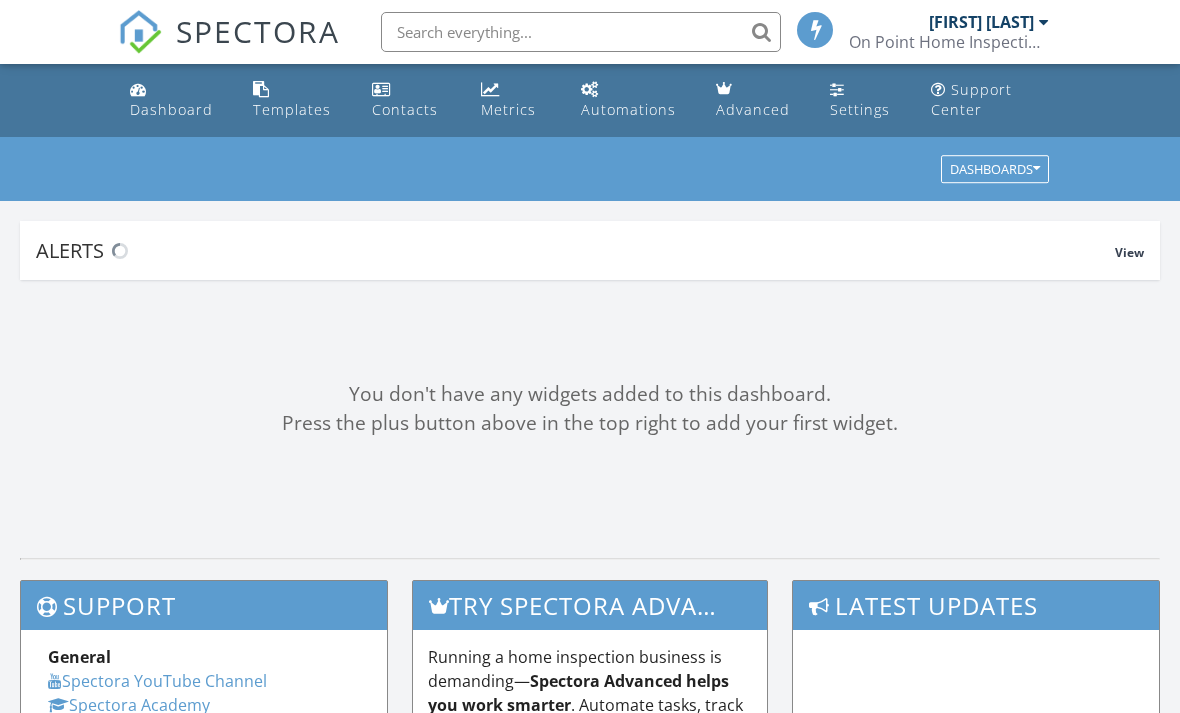 scroll, scrollTop: 0, scrollLeft: 0, axis: both 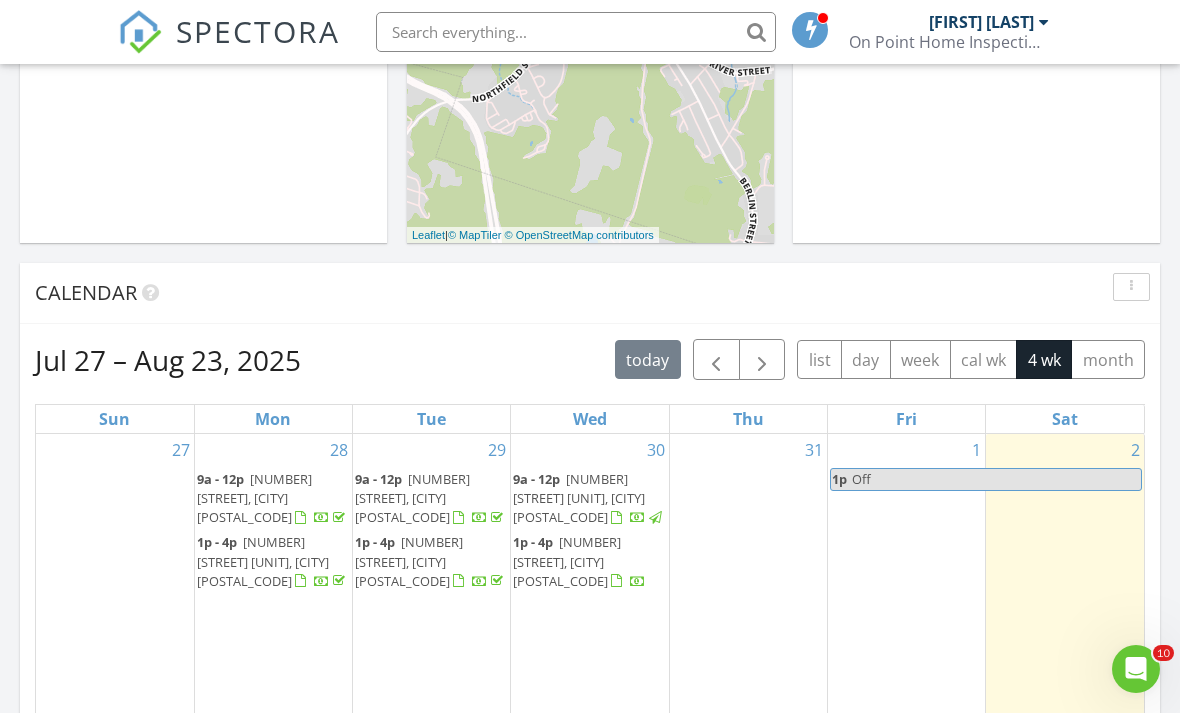 click at bounding box center (716, 360) 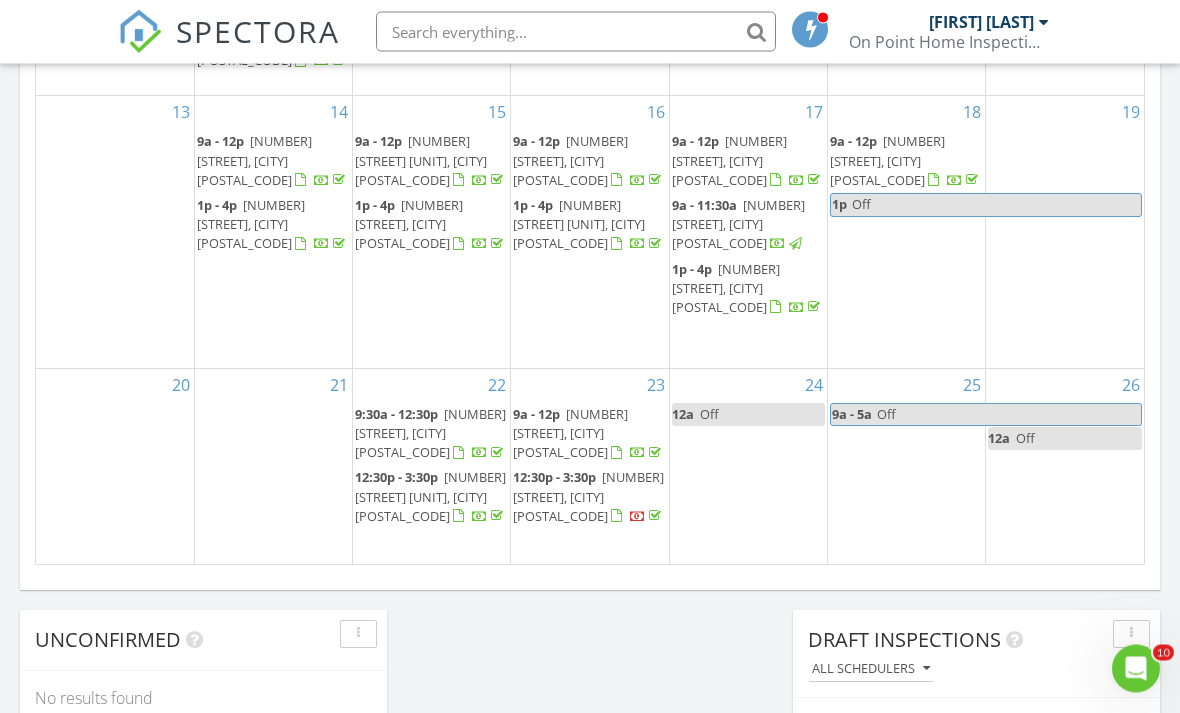 scroll, scrollTop: 1290, scrollLeft: 0, axis: vertical 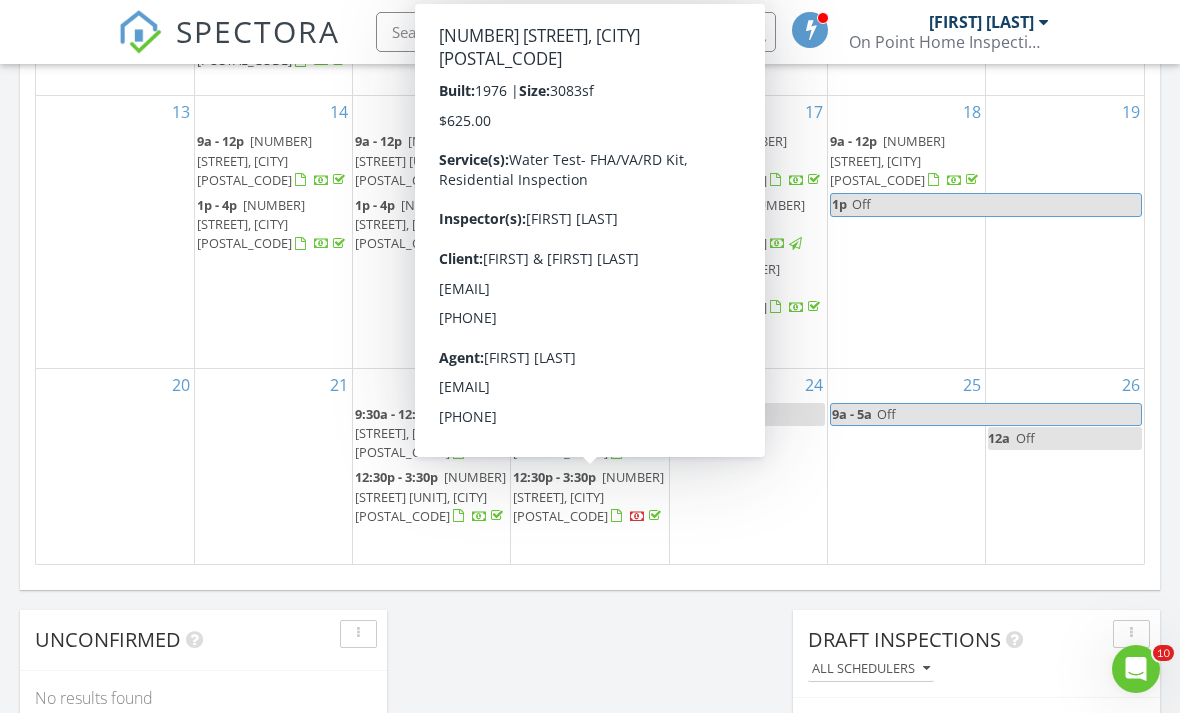 click on "531 Weed Rd, Hinesburg 05461" at bounding box center [588, 496] 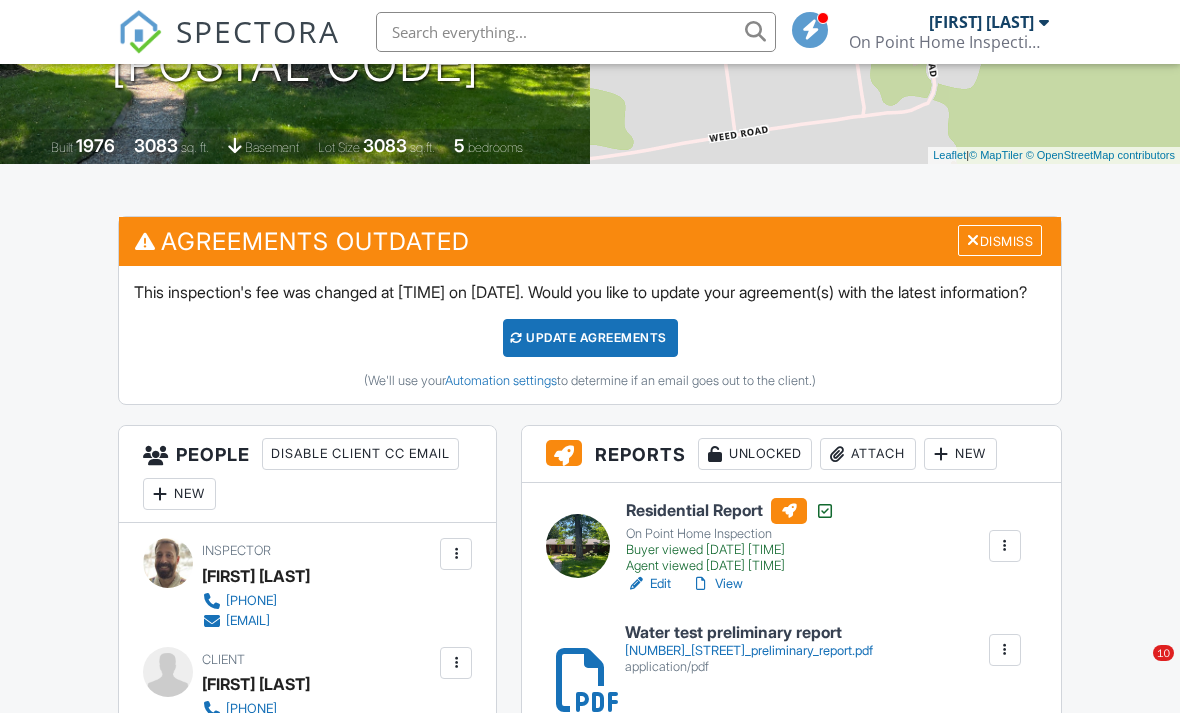 scroll, scrollTop: 0, scrollLeft: 0, axis: both 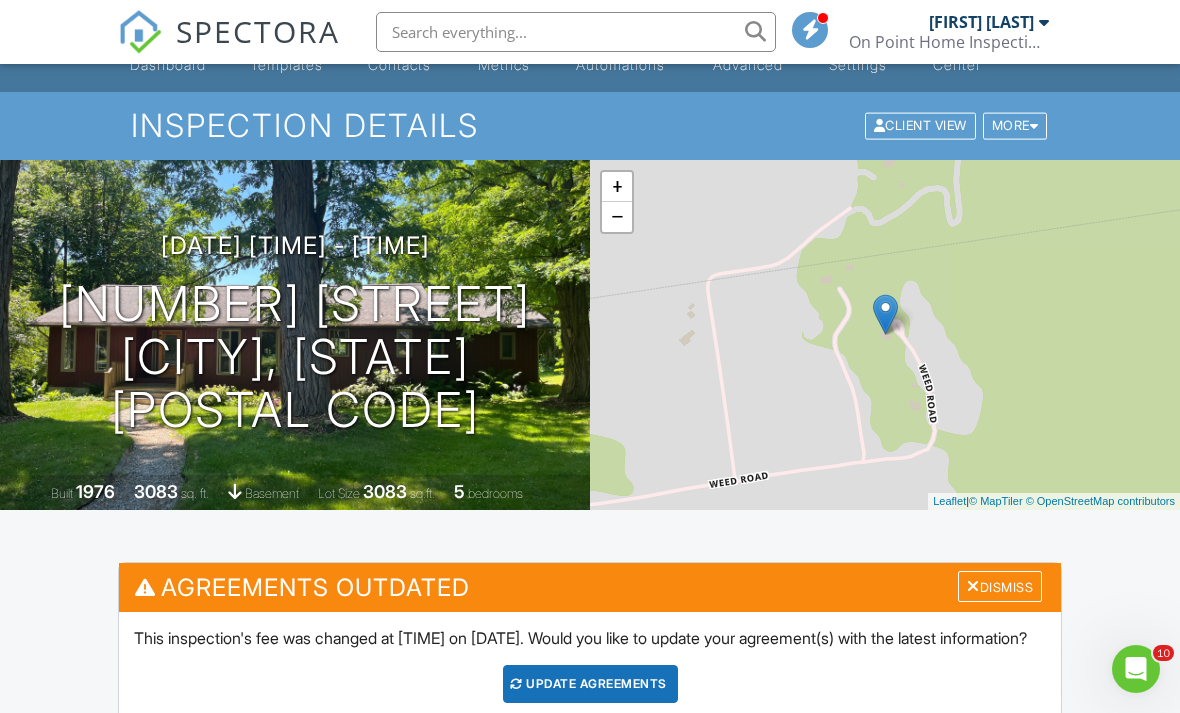 click on "[NUMBER] [STREET]
[CITY], [STATE] [POSTAL CODE]" at bounding box center [295, 357] 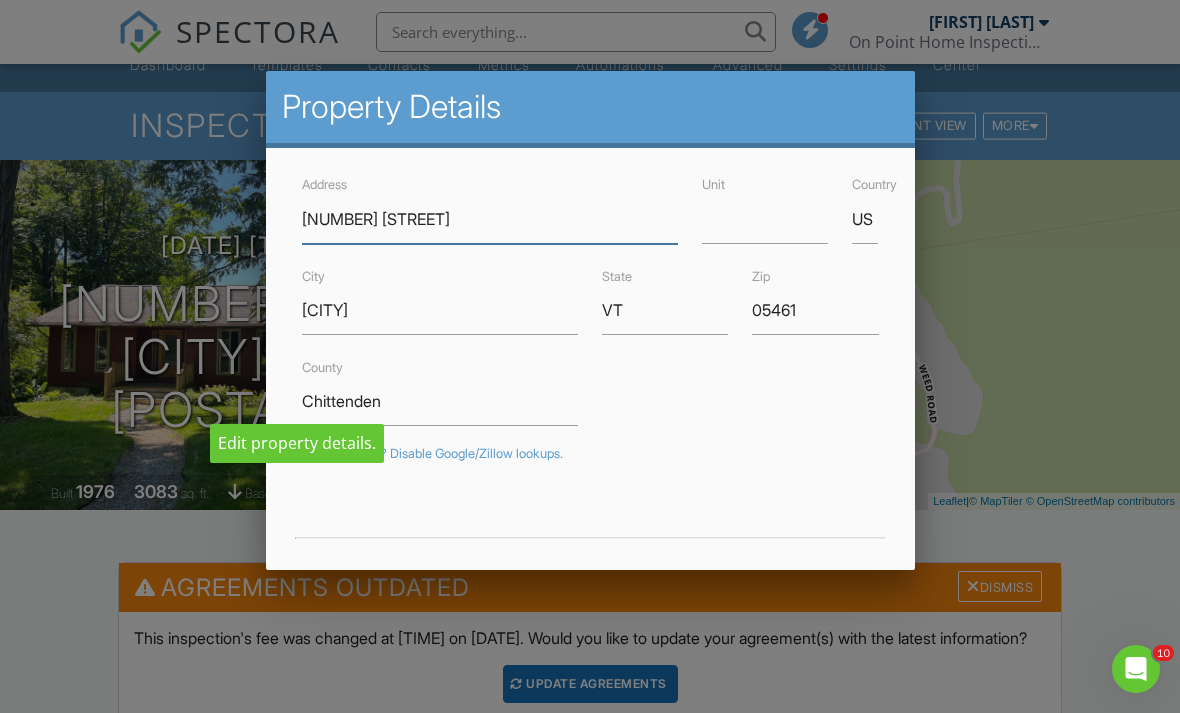 scroll, scrollTop: 0, scrollLeft: 0, axis: both 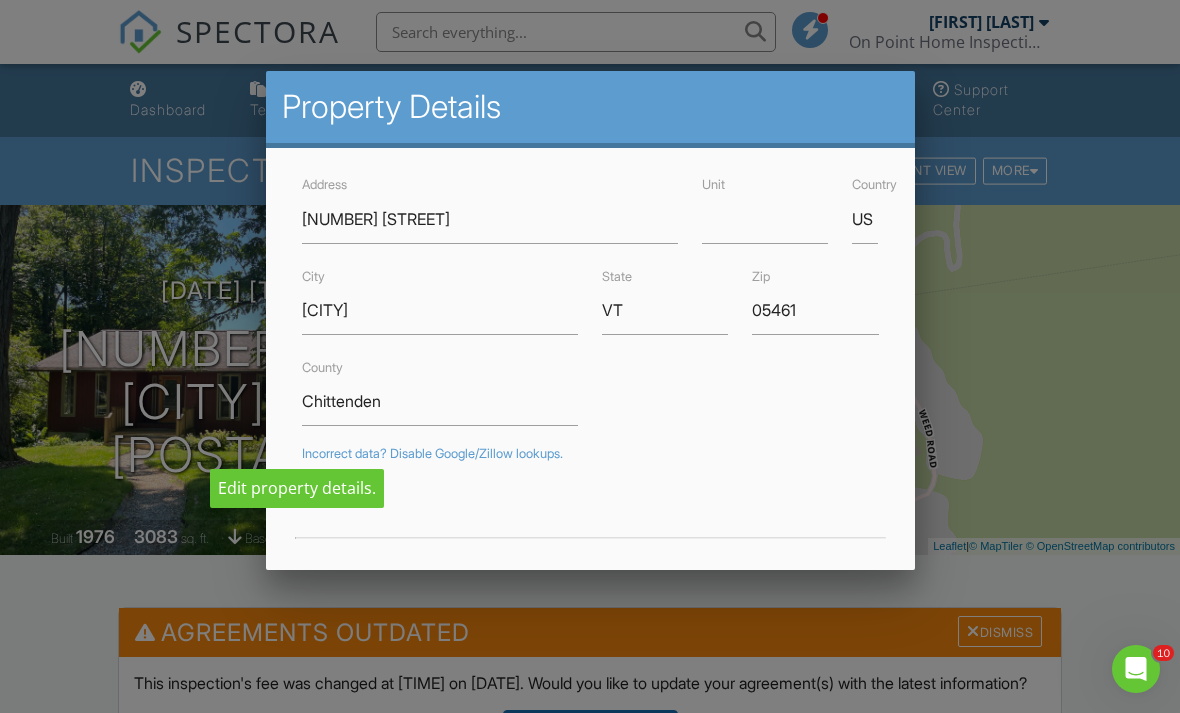 click at bounding box center (590, 345) 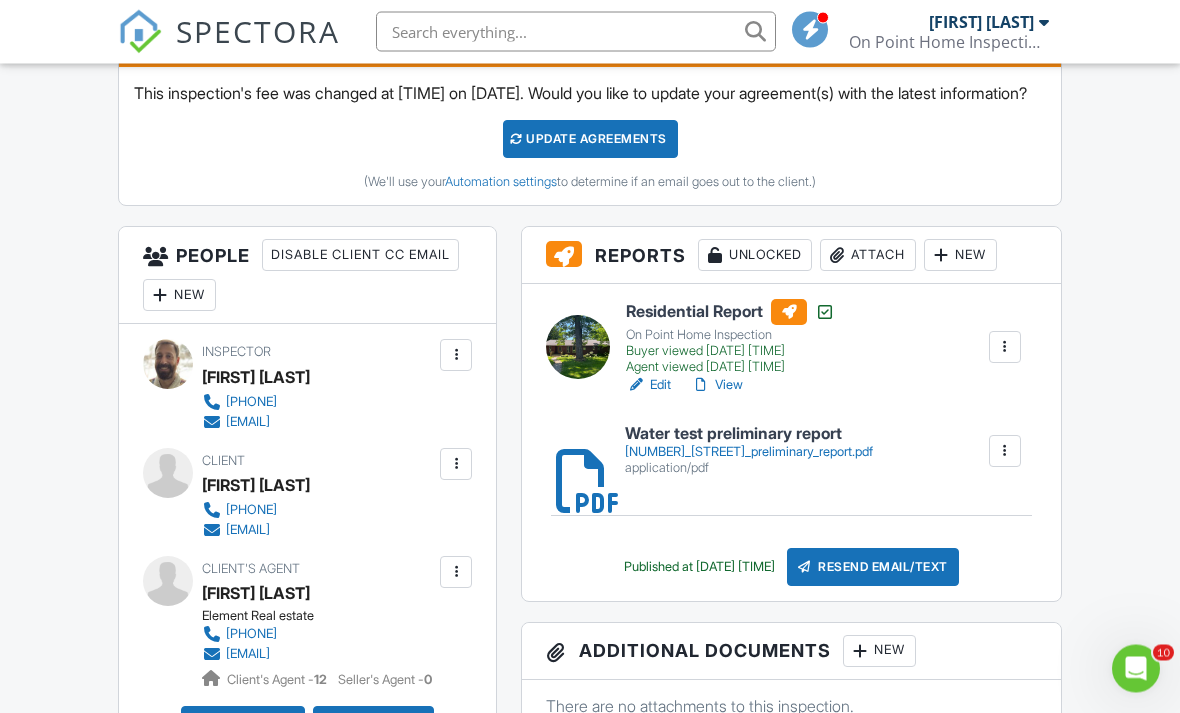 scroll, scrollTop: 598, scrollLeft: 0, axis: vertical 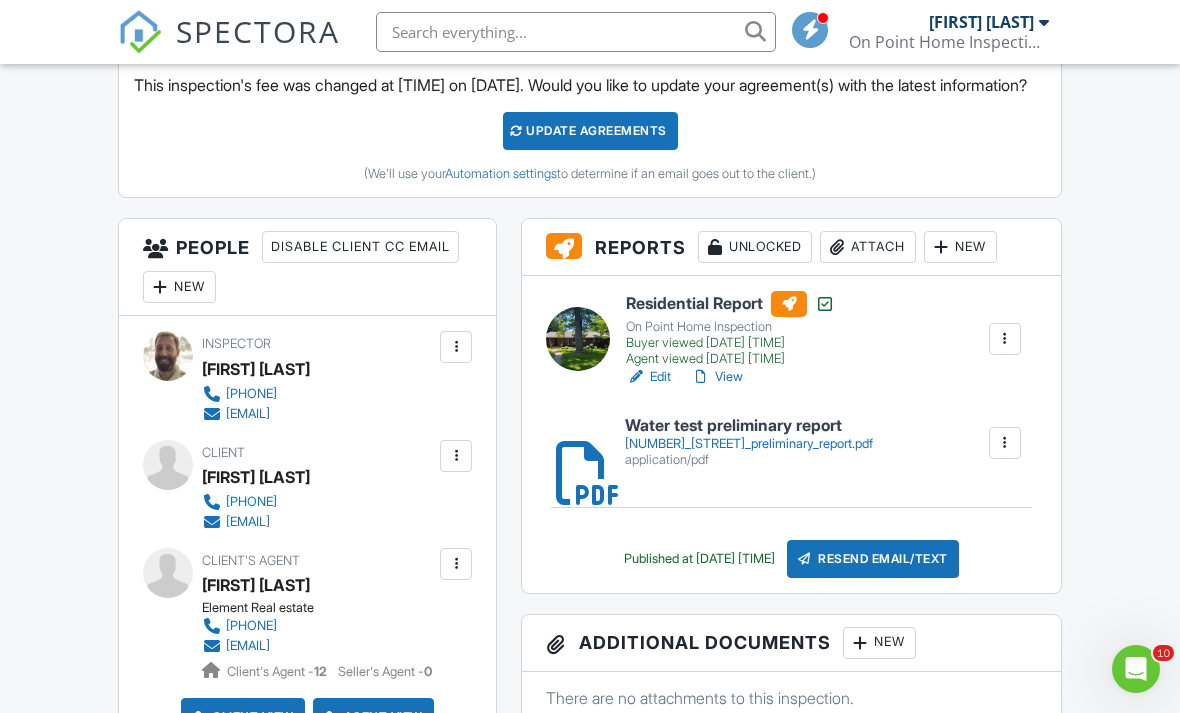 click on "Attach" at bounding box center [868, 247] 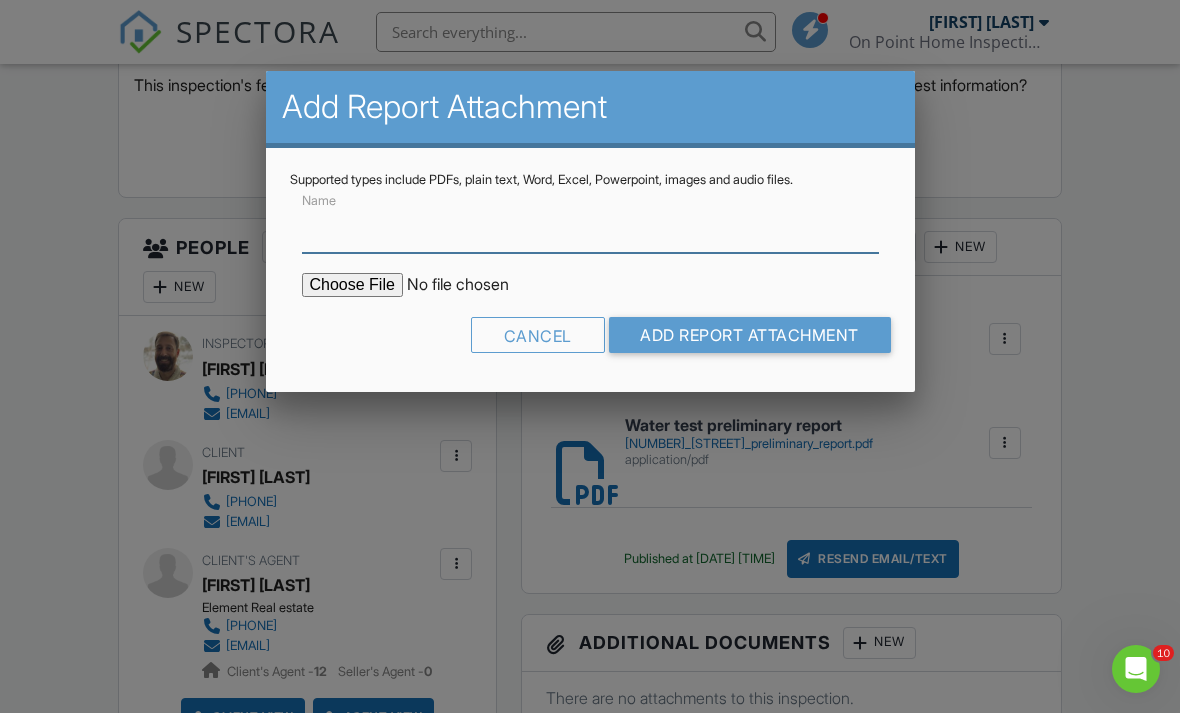 click on "Name" at bounding box center (590, 228) 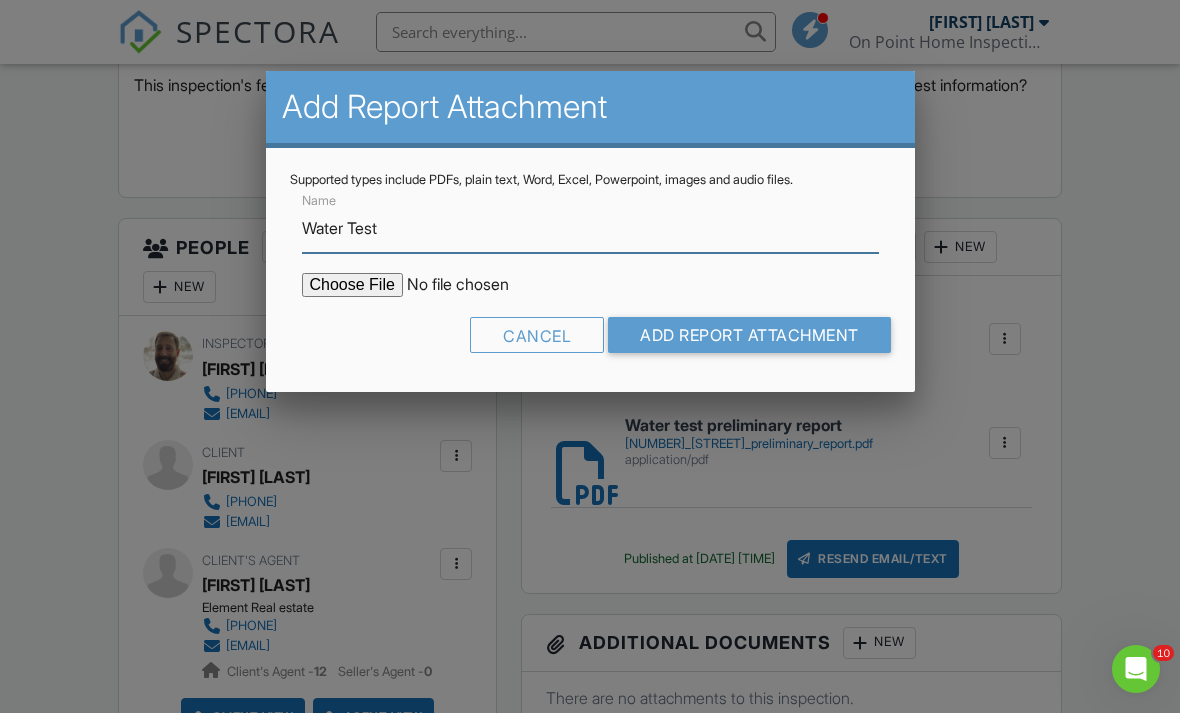 type on "Water Test" 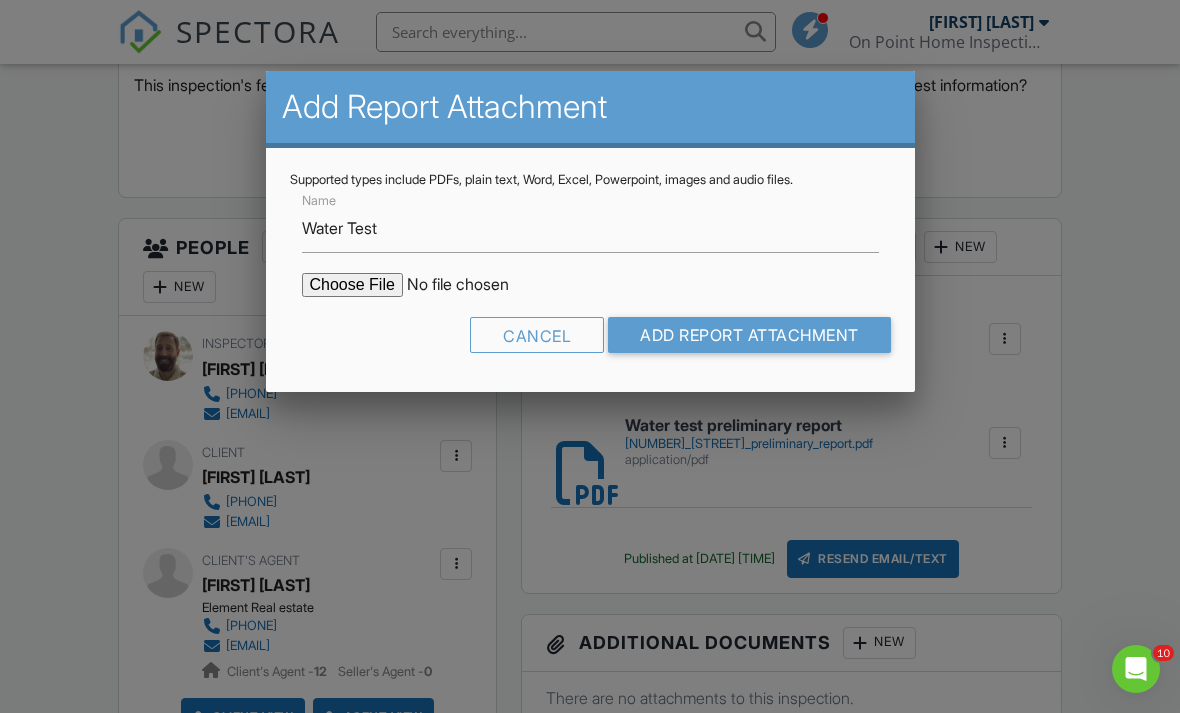 click at bounding box center (472, 285) 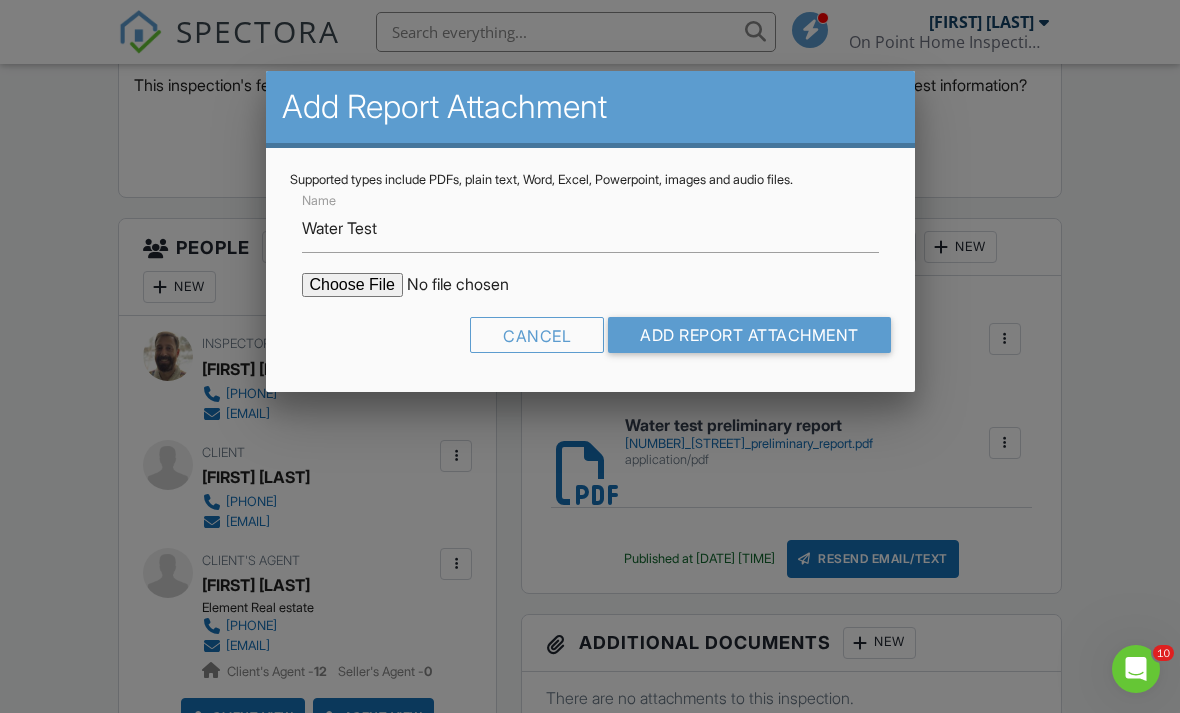 type on "C:\fakepath\531 Weed Rd Water Test.PDF" 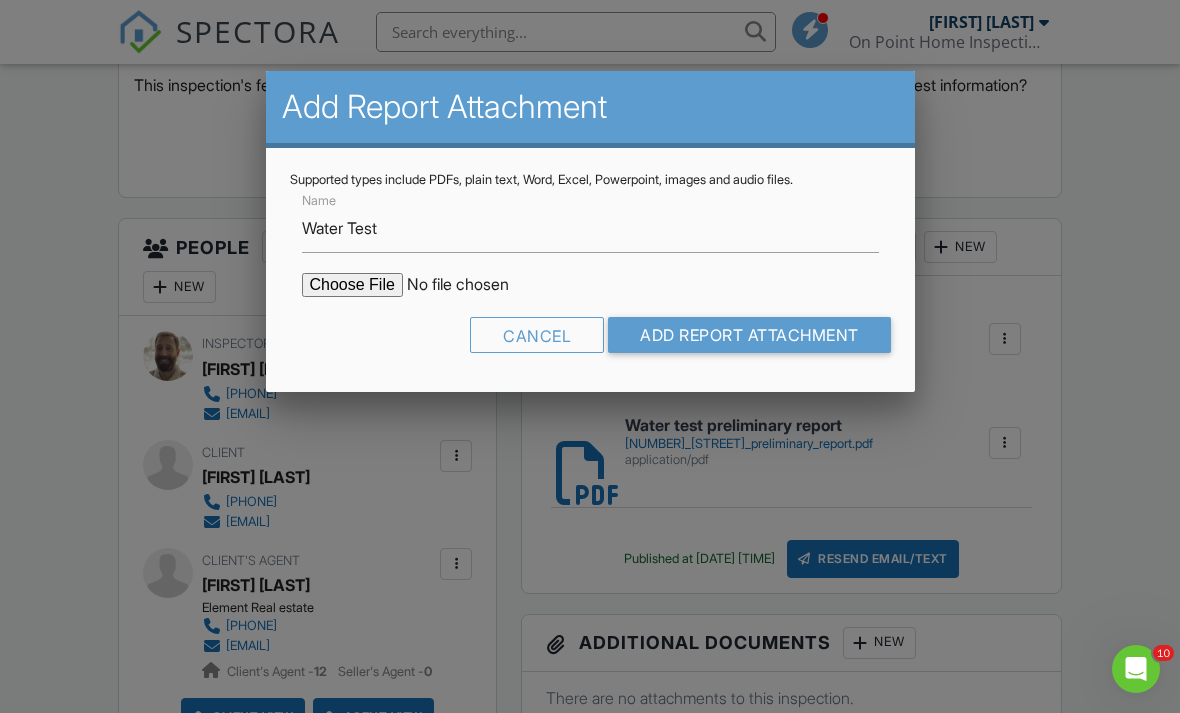 click on "Add Report Attachment" at bounding box center (749, 335) 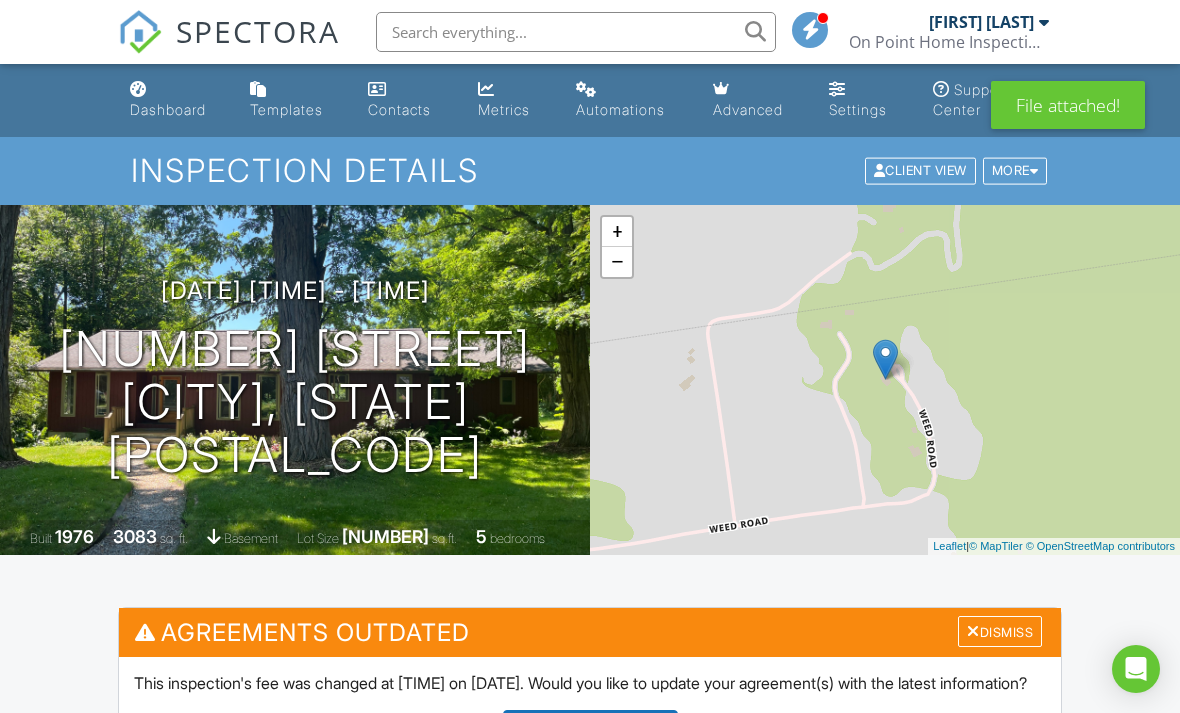 scroll, scrollTop: 0, scrollLeft: 0, axis: both 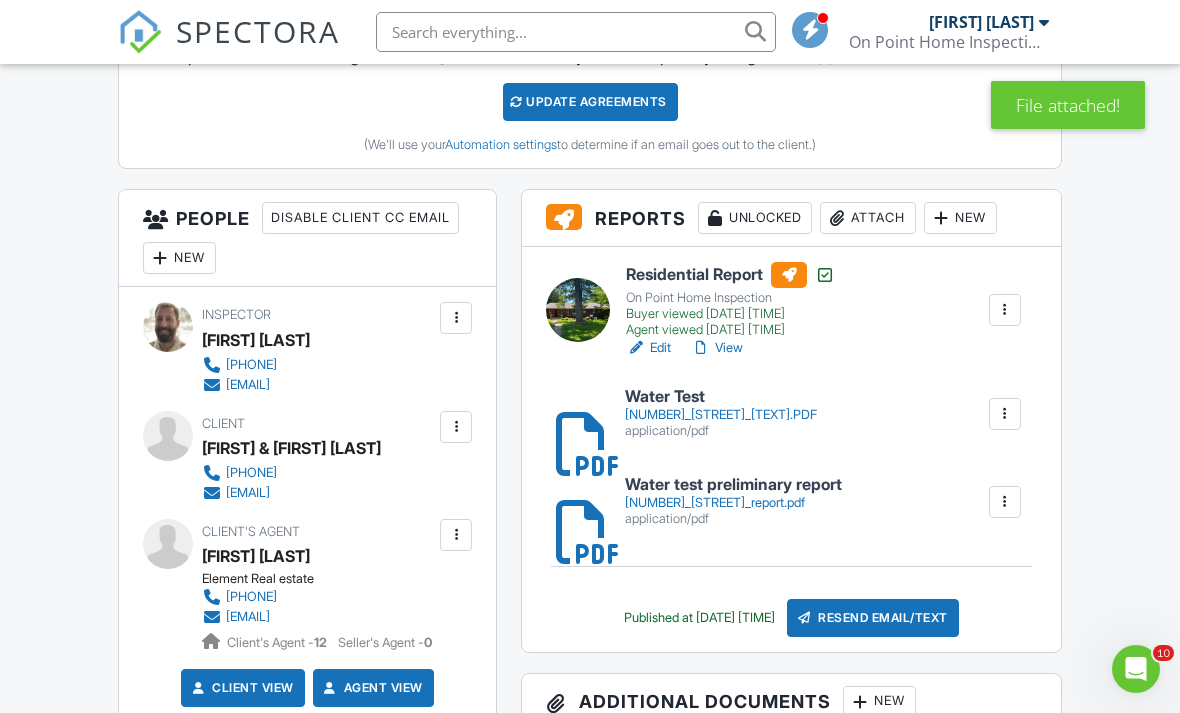 click on "Resend Email/Text" at bounding box center [873, 618] 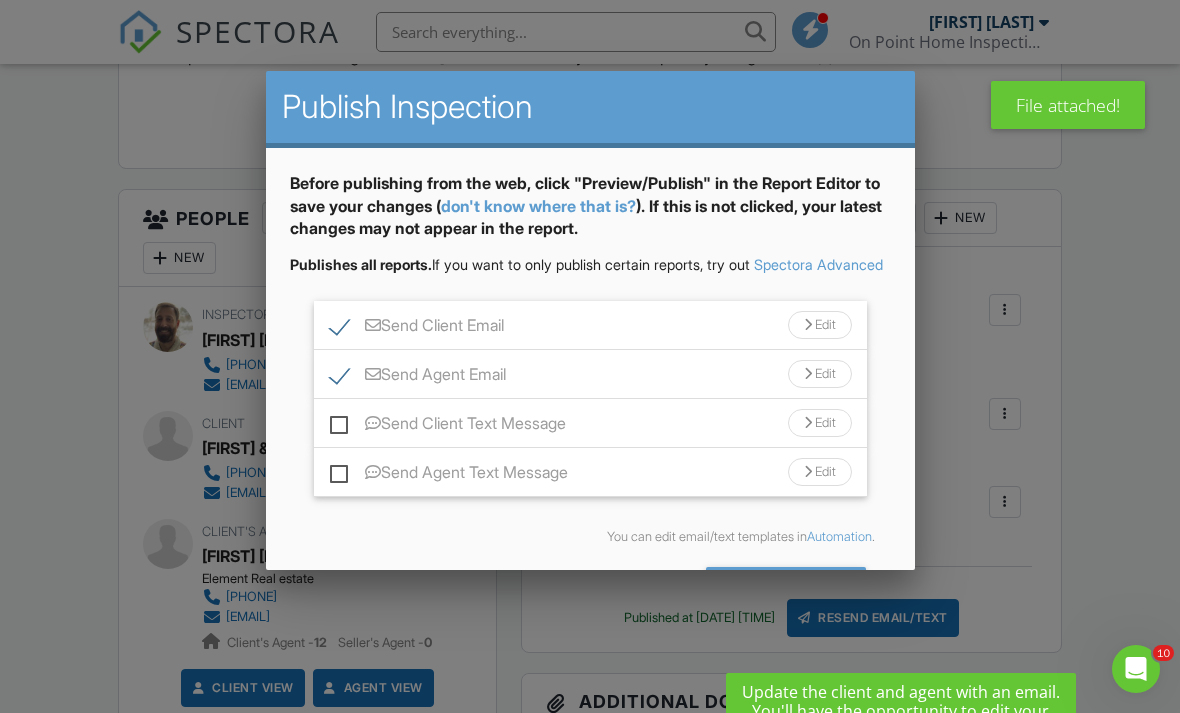 click on "Send All" at bounding box center [786, 585] 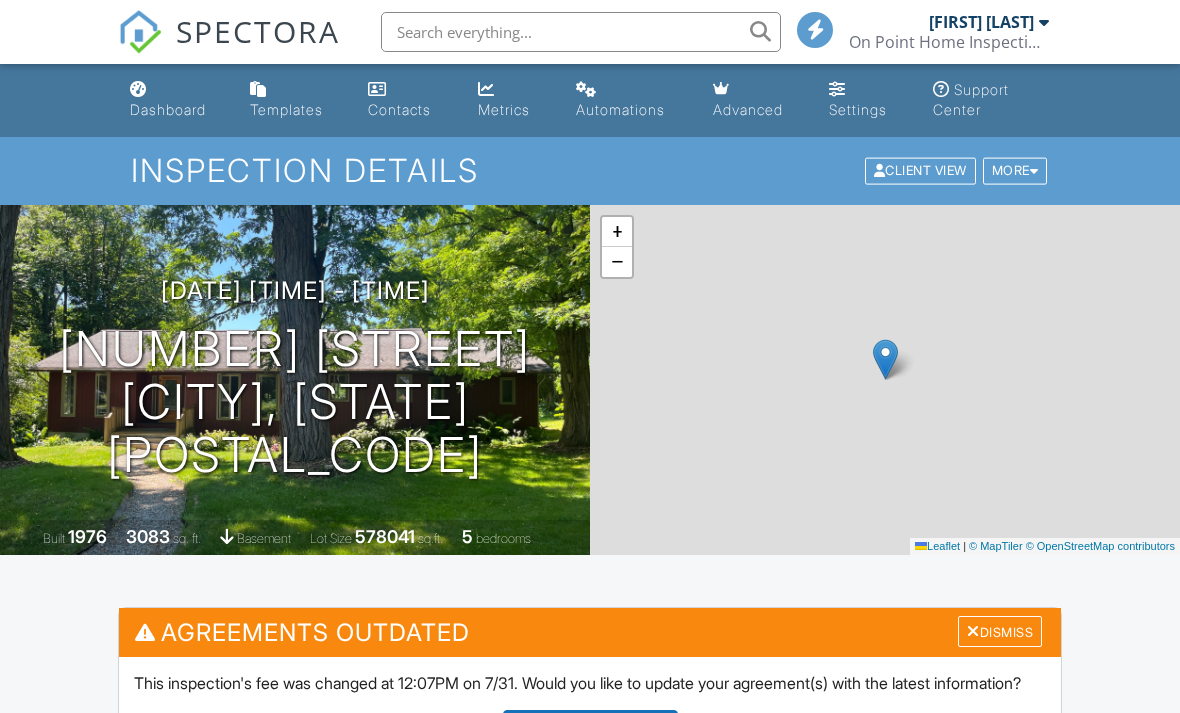 scroll, scrollTop: 691, scrollLeft: 0, axis: vertical 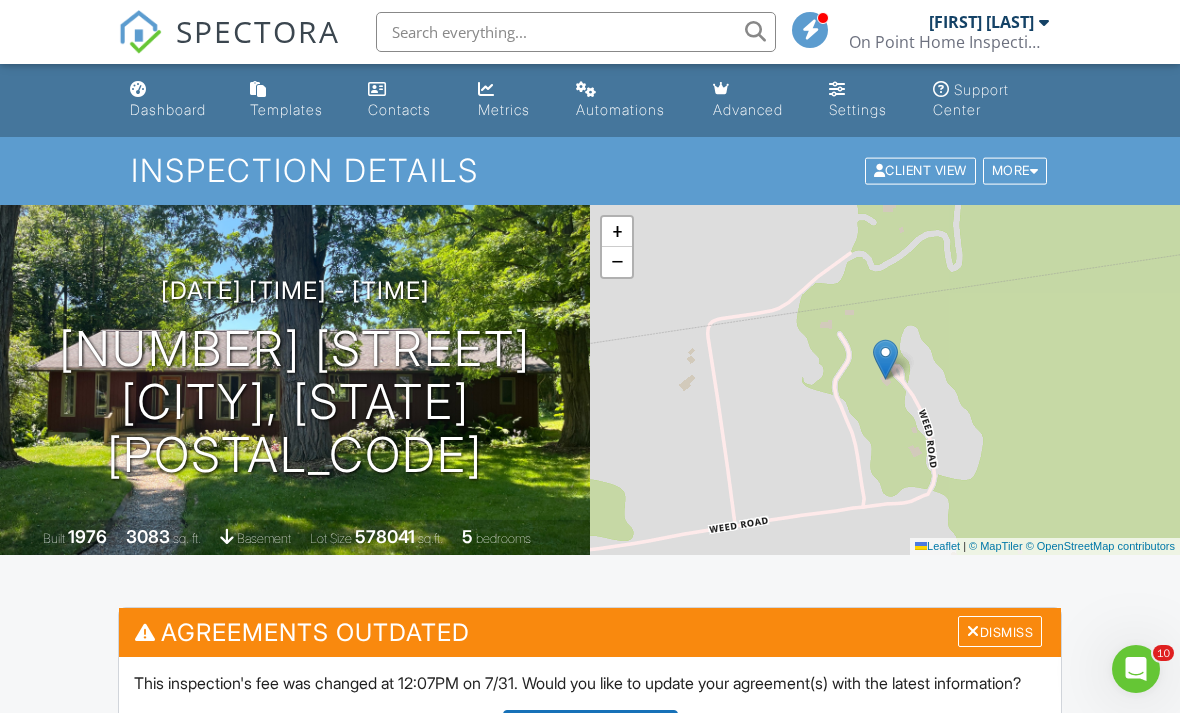 click on "Dashboard" at bounding box center [168, 109] 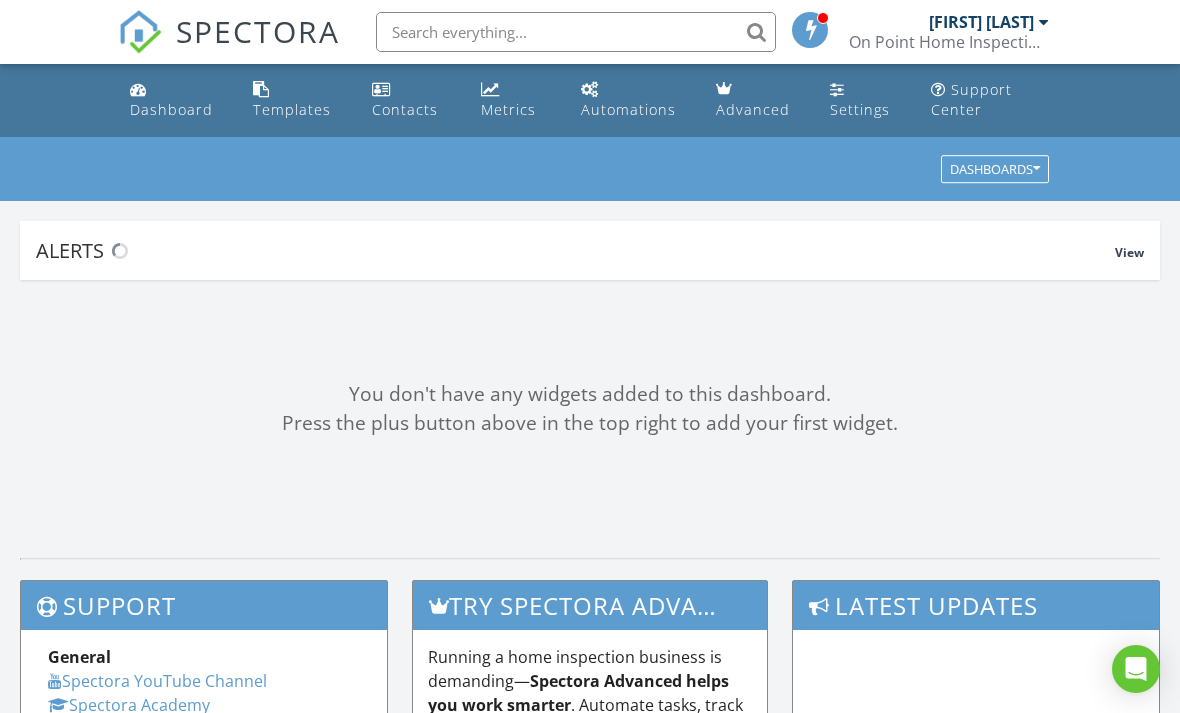 scroll, scrollTop: 0, scrollLeft: 0, axis: both 